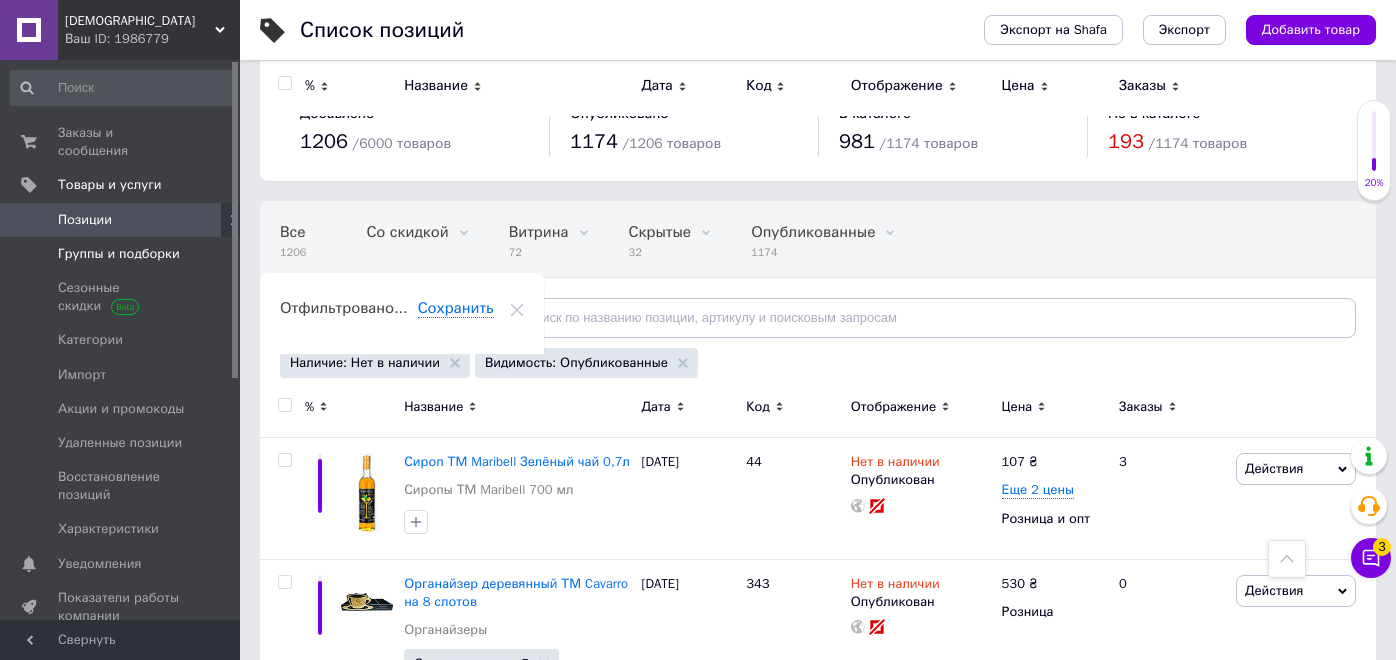 scroll, scrollTop: 3857, scrollLeft: 0, axis: vertical 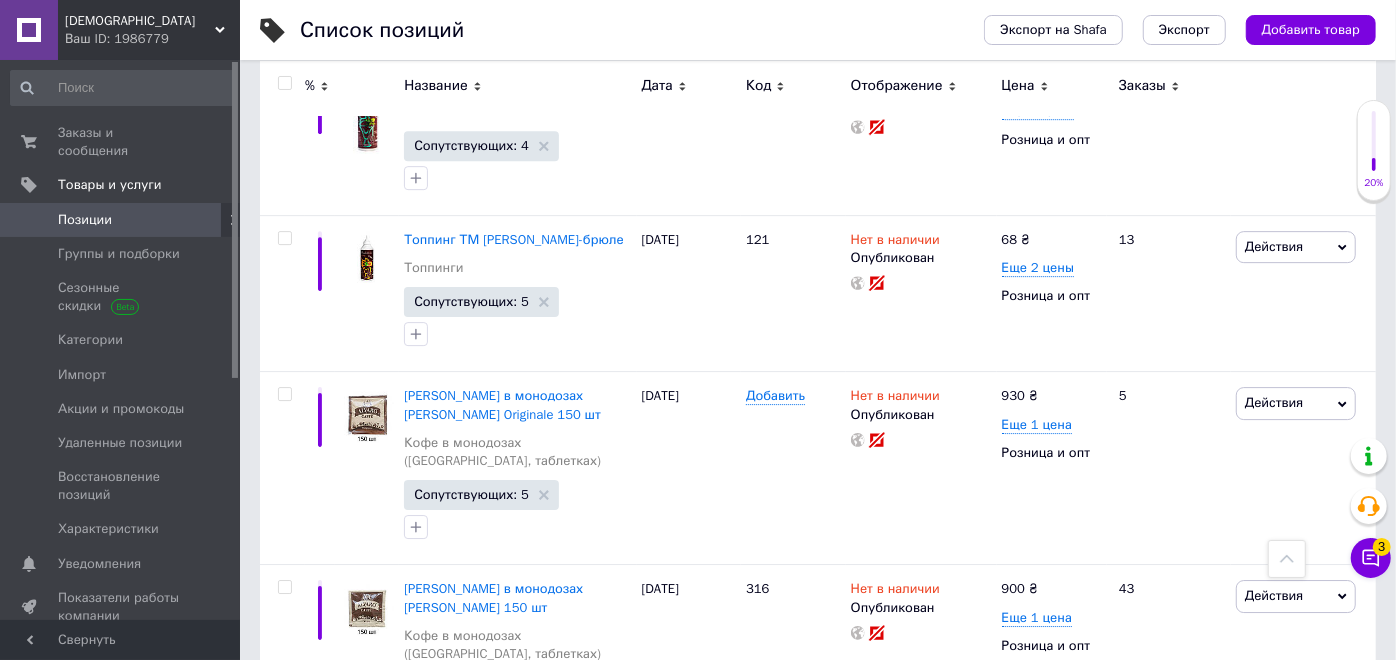 click on "Позиции" at bounding box center (121, 220) 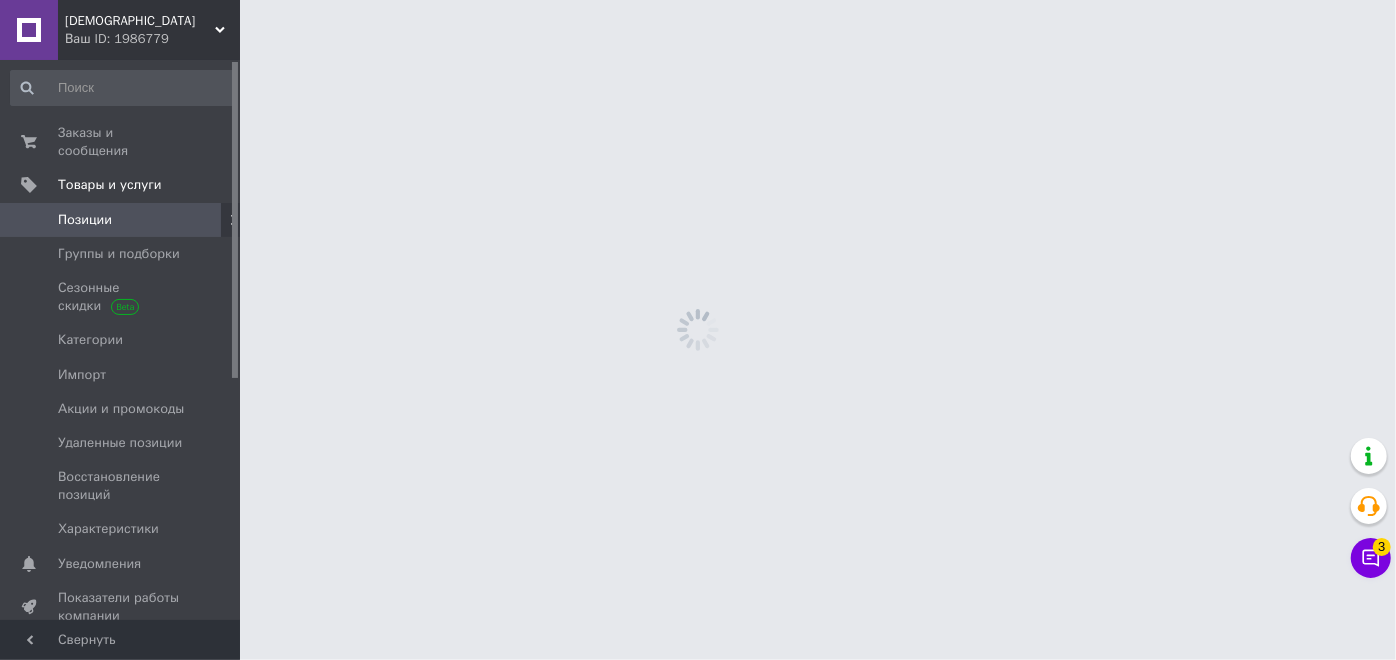 scroll, scrollTop: 0, scrollLeft: 0, axis: both 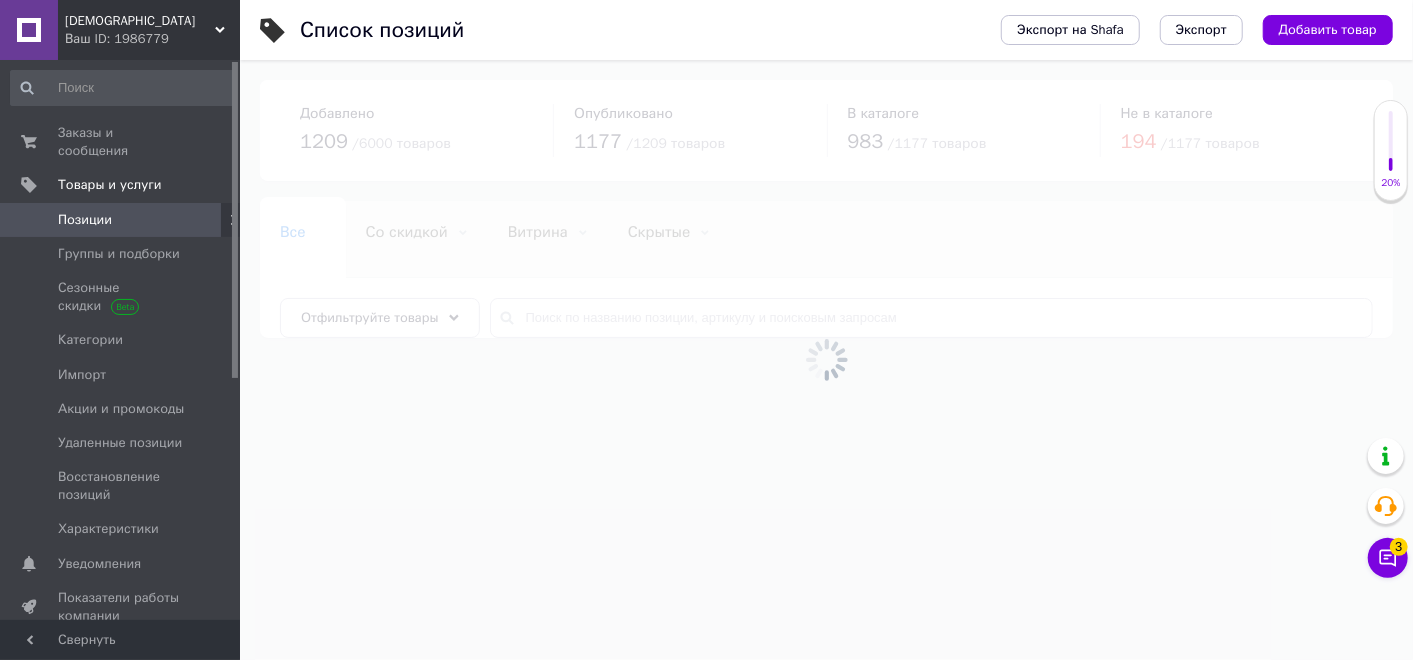 click at bounding box center [826, 360] 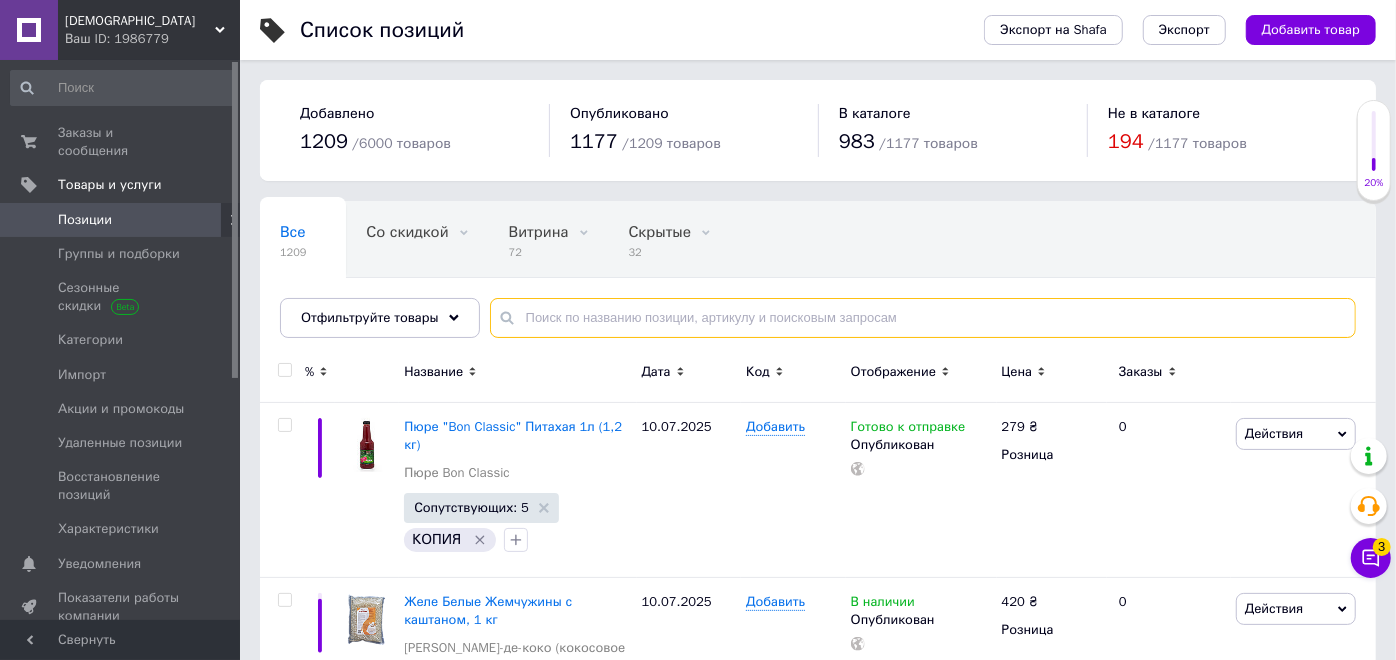 click at bounding box center [923, 318] 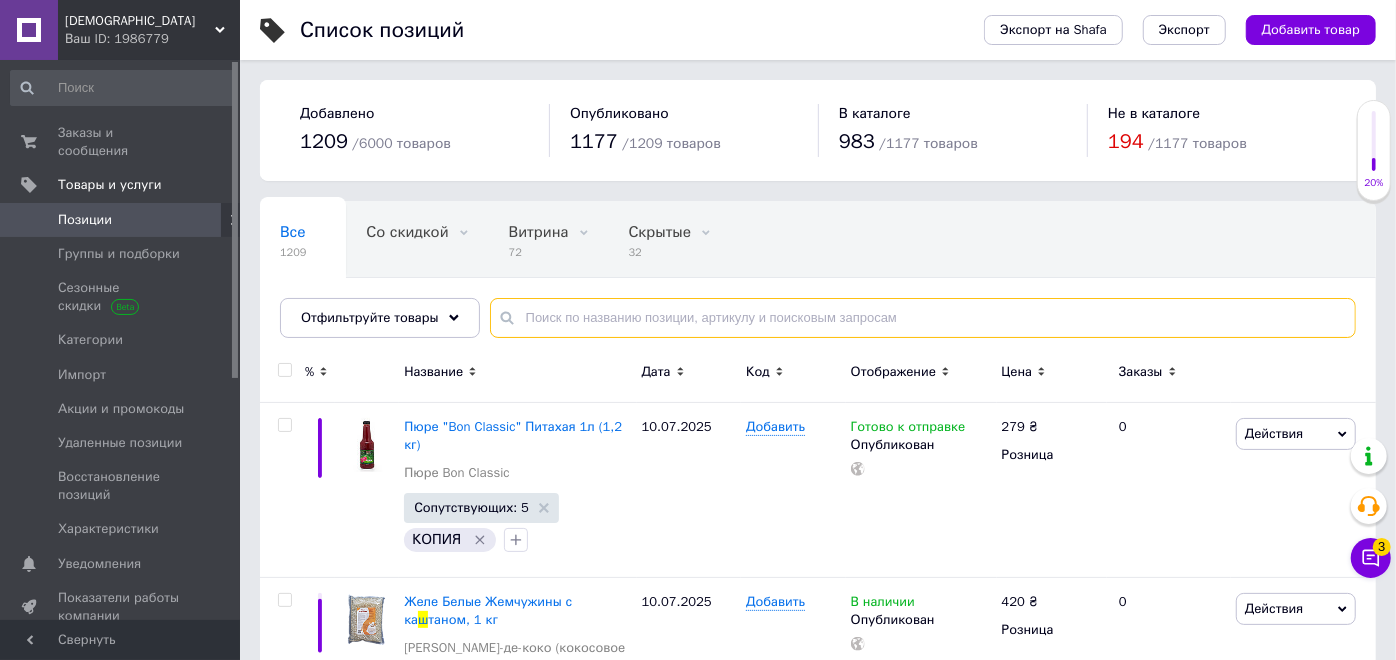 type on "ш" 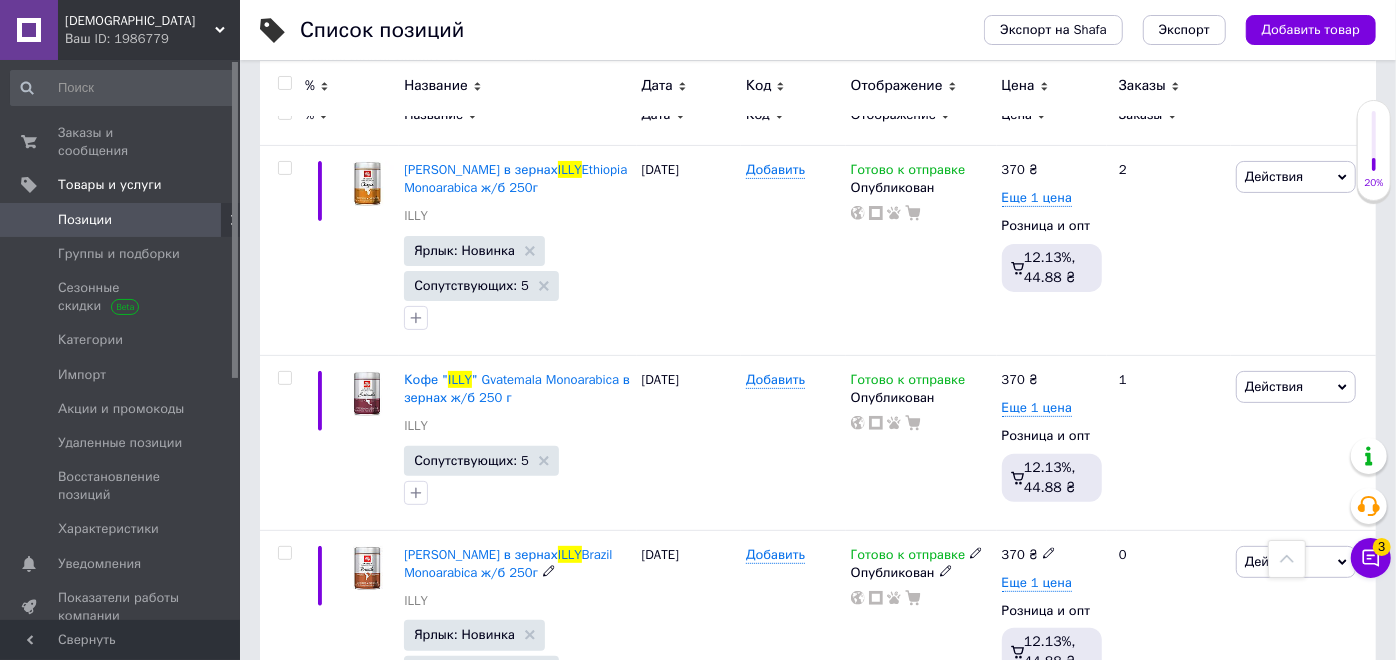 scroll, scrollTop: 222, scrollLeft: 0, axis: vertical 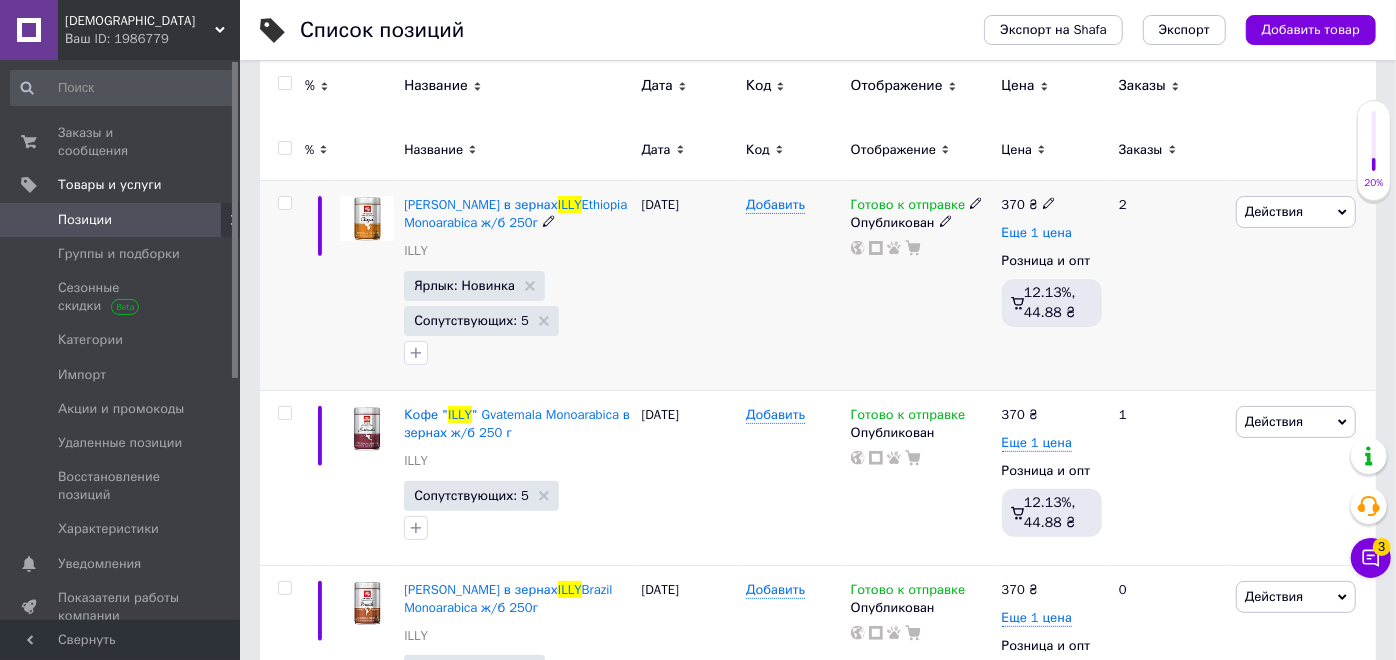 type on "illy" 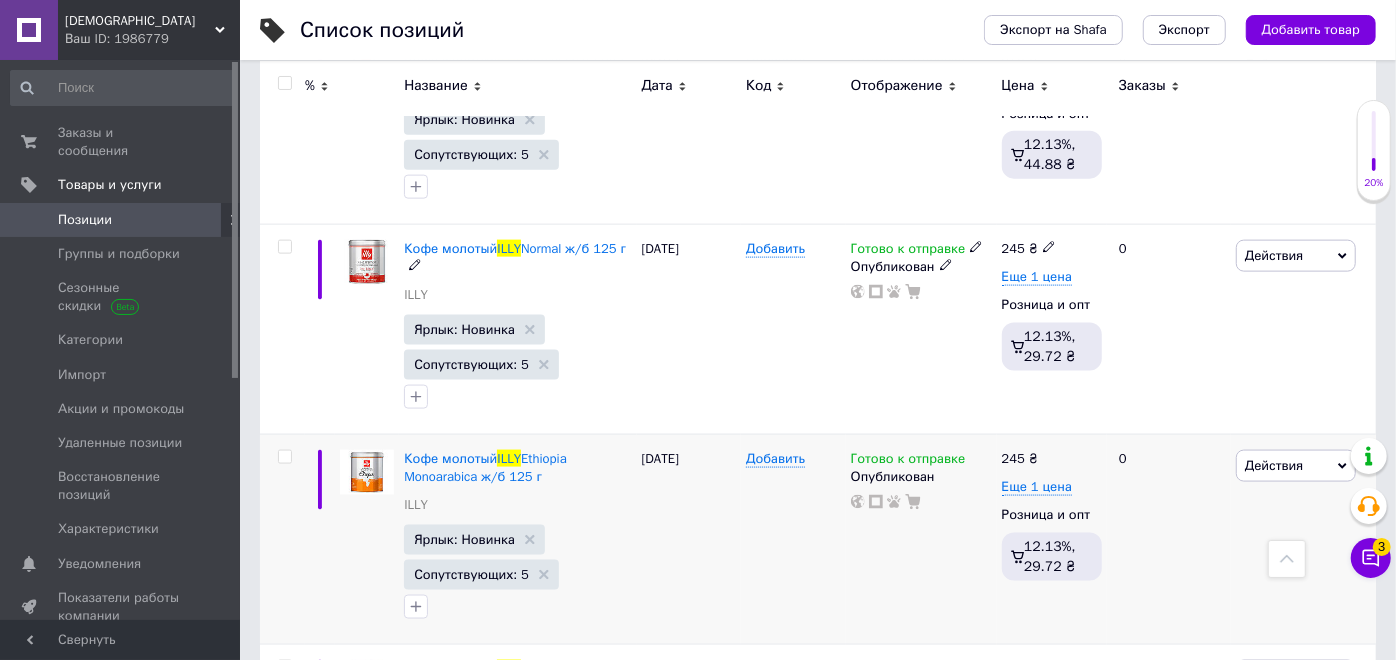 scroll, scrollTop: 1929, scrollLeft: 0, axis: vertical 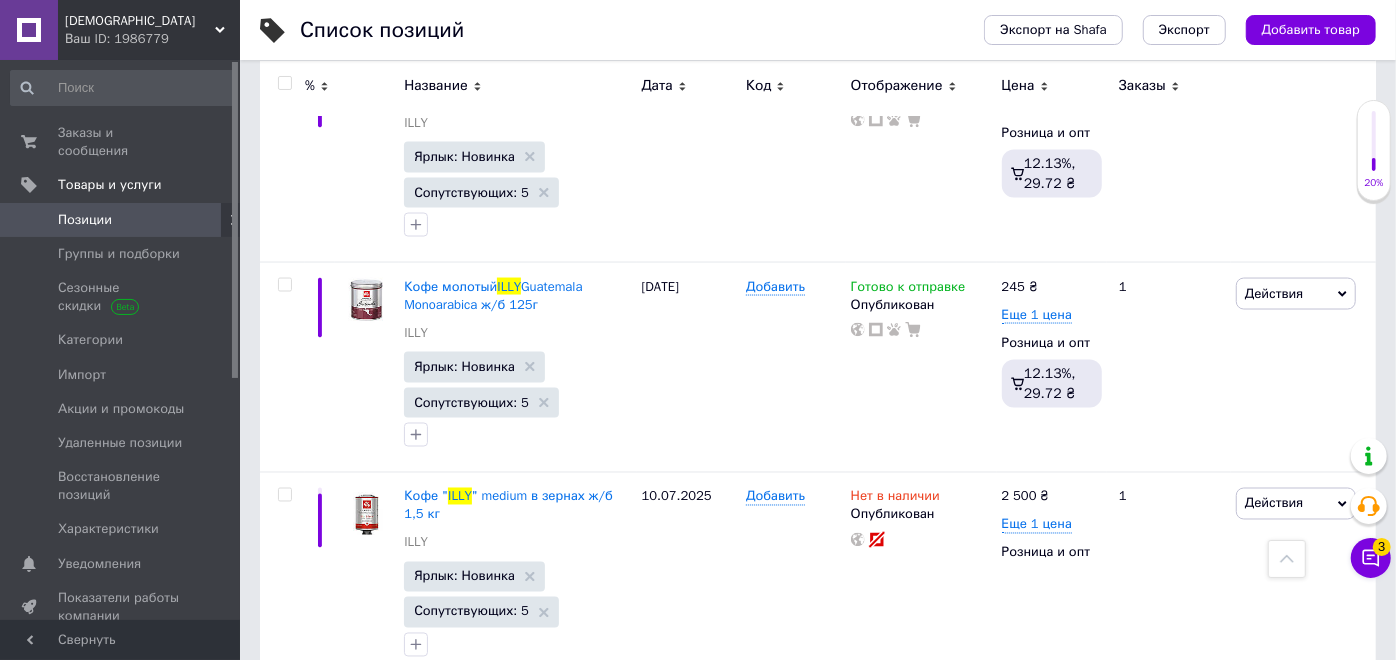 click on "Позиции" at bounding box center (121, 220) 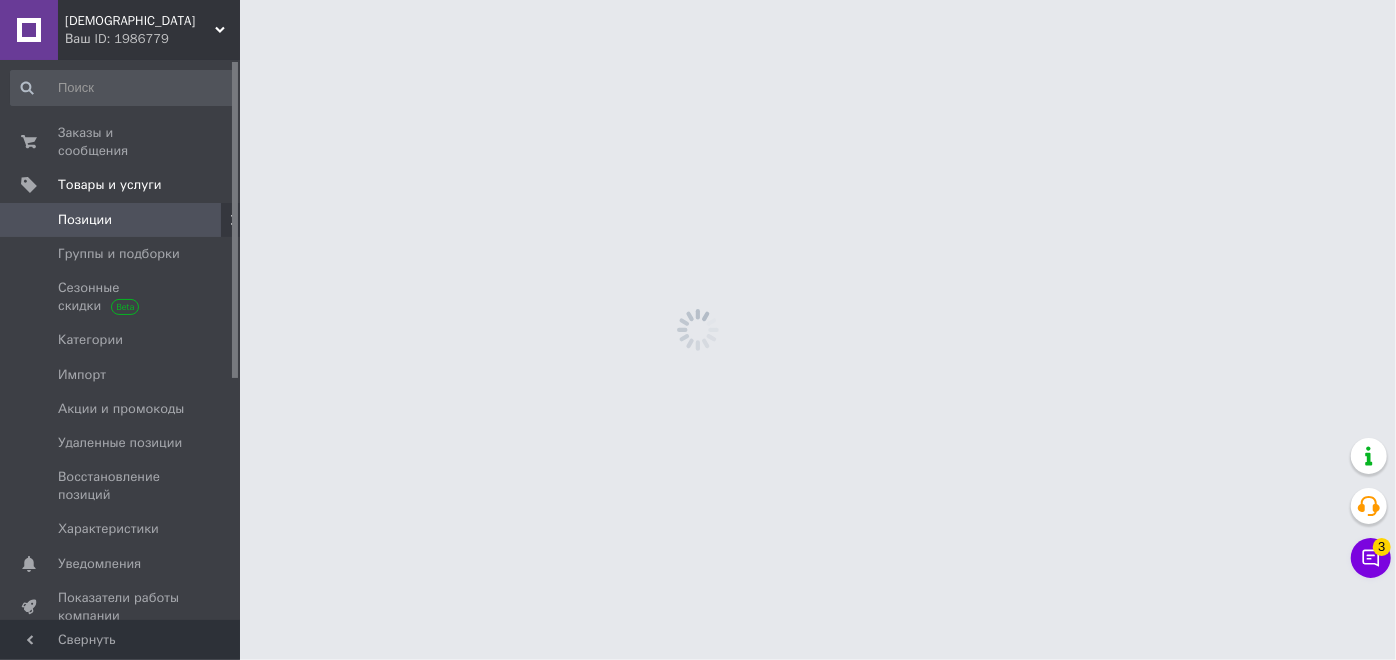 scroll, scrollTop: 0, scrollLeft: 0, axis: both 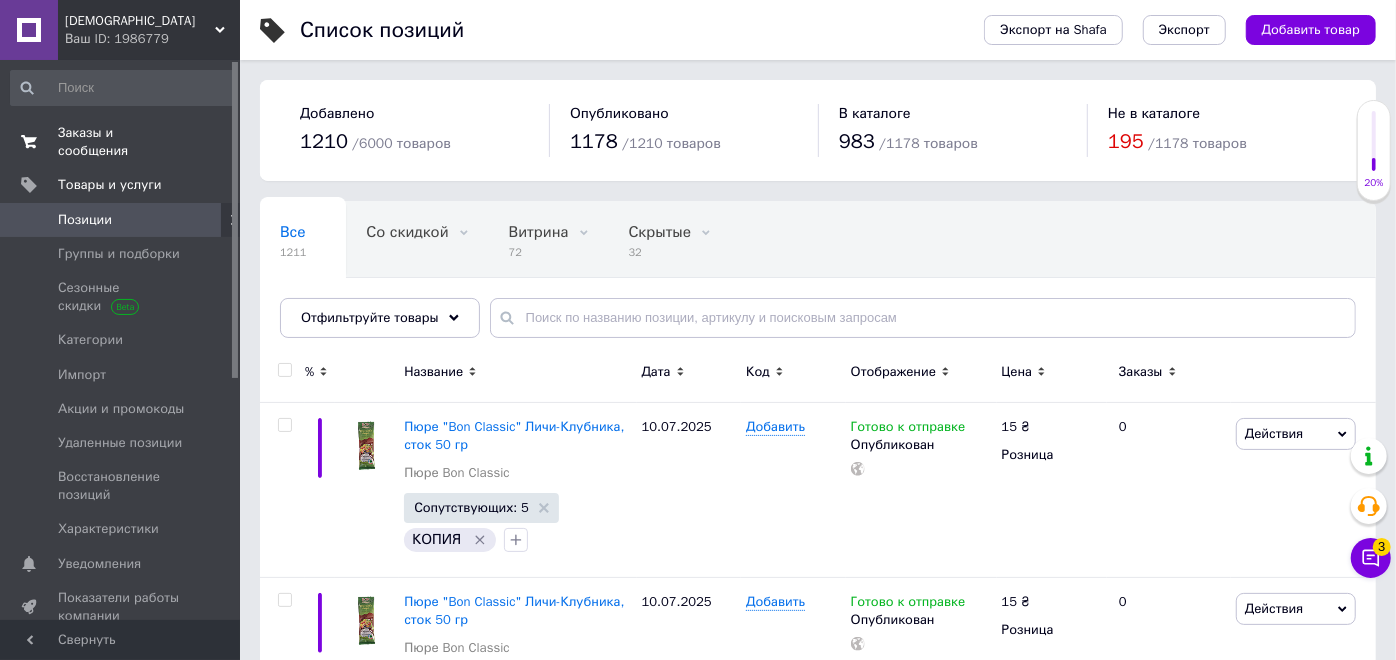 click on "Заказы и сообщения" at bounding box center [121, 142] 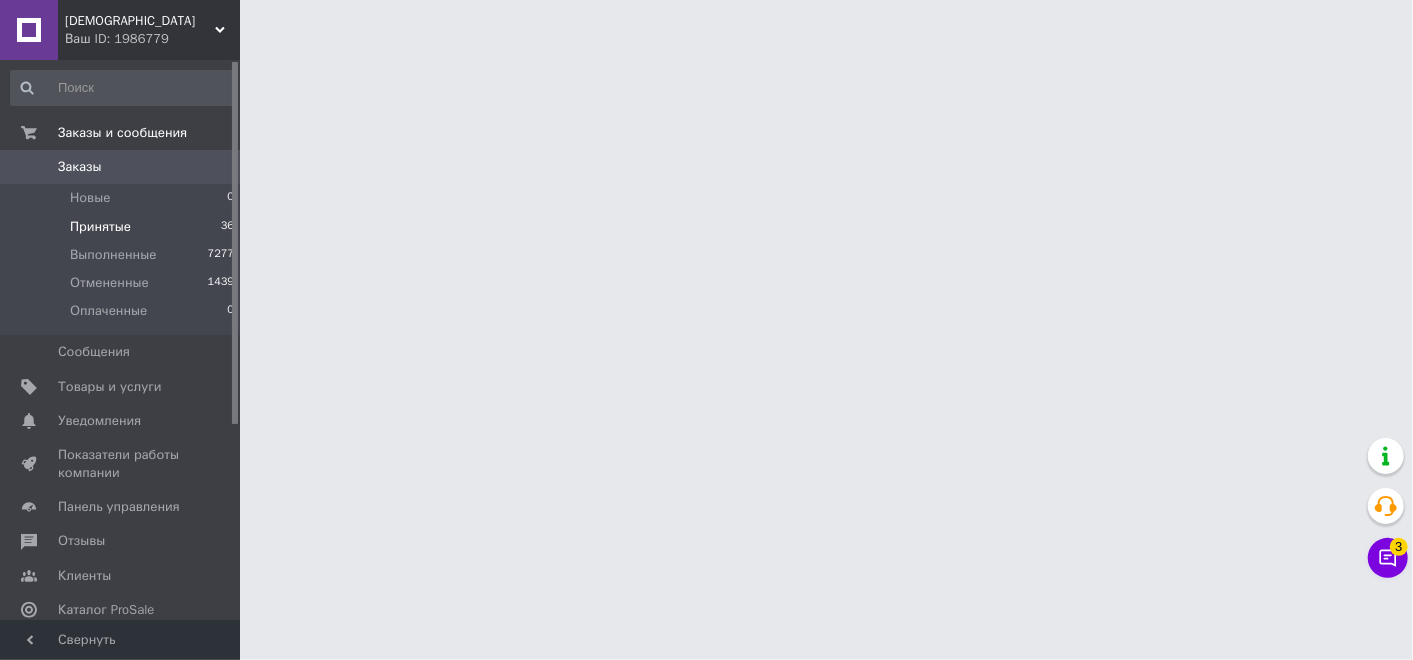 click on "Принятые 36" at bounding box center [123, 227] 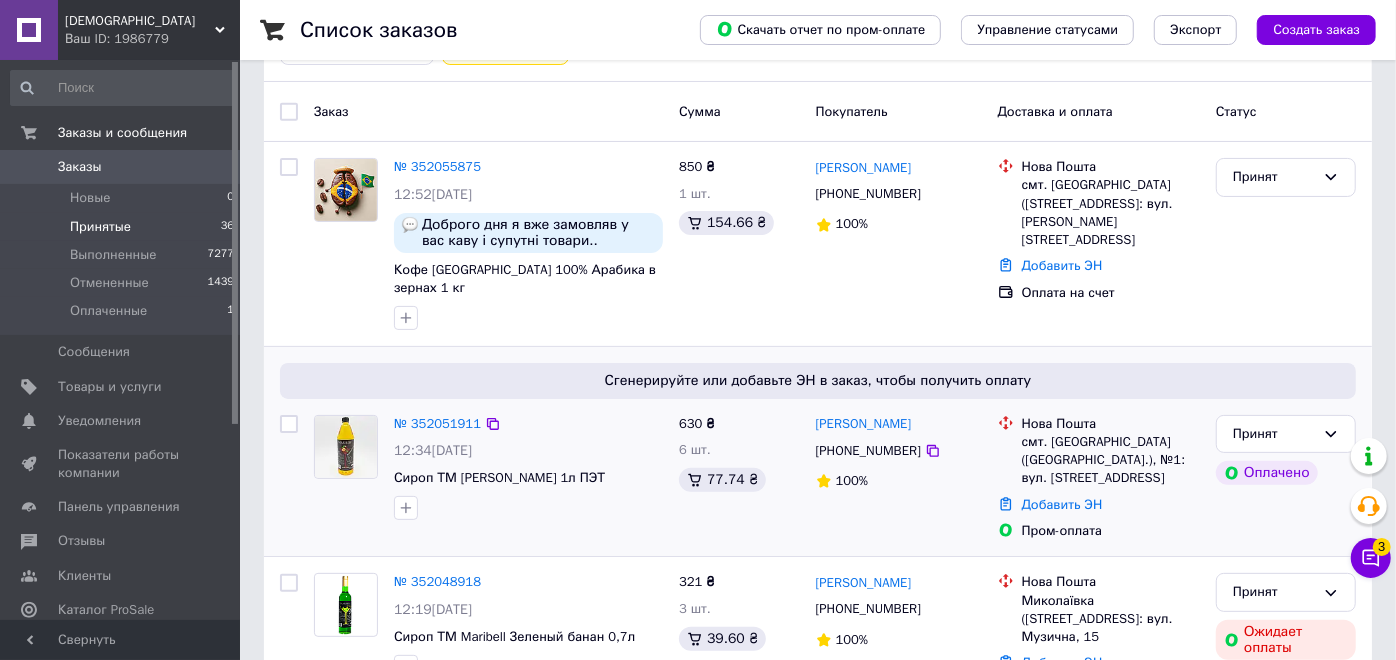 scroll, scrollTop: 111, scrollLeft: 0, axis: vertical 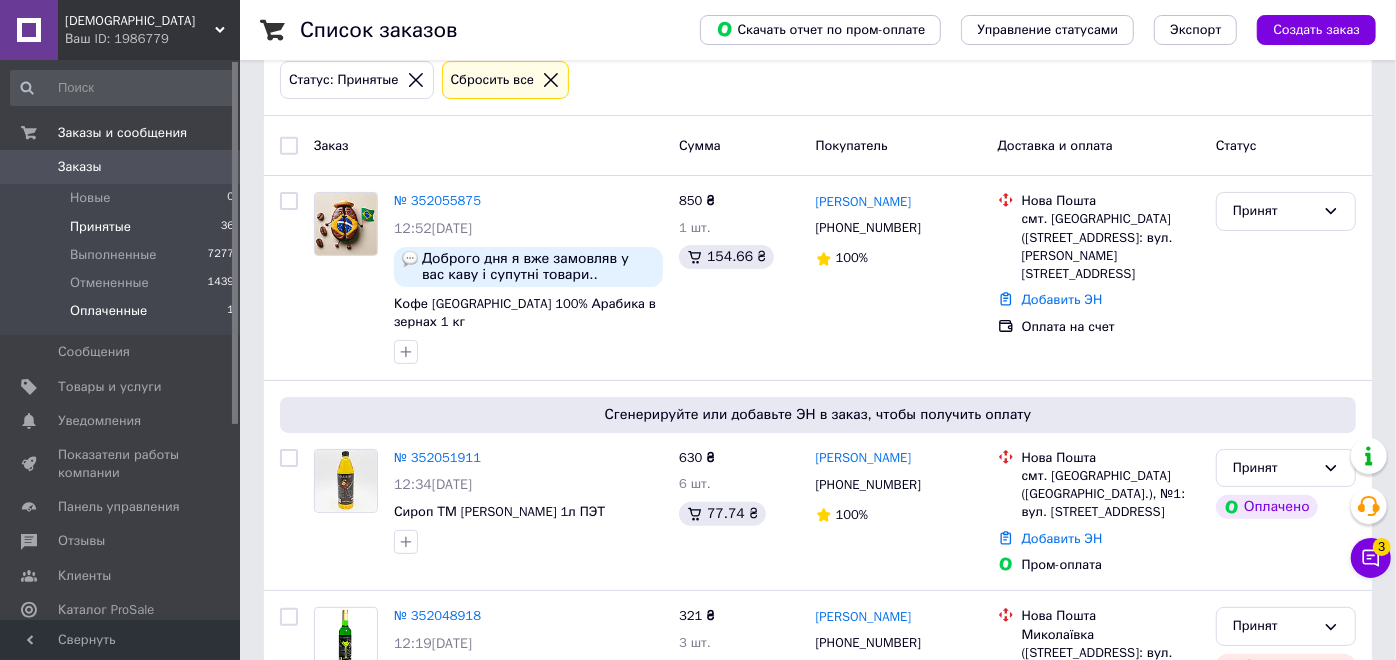 click on "Оплаченные" at bounding box center (108, 311) 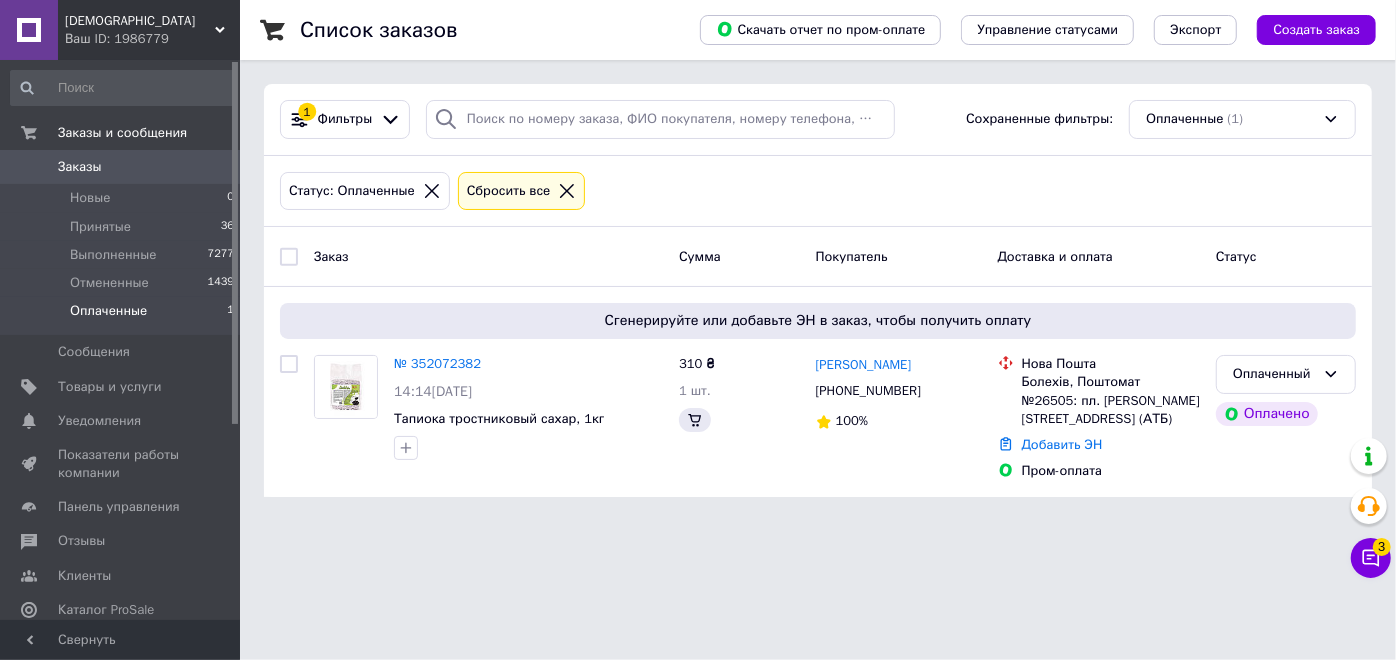 scroll, scrollTop: 0, scrollLeft: 0, axis: both 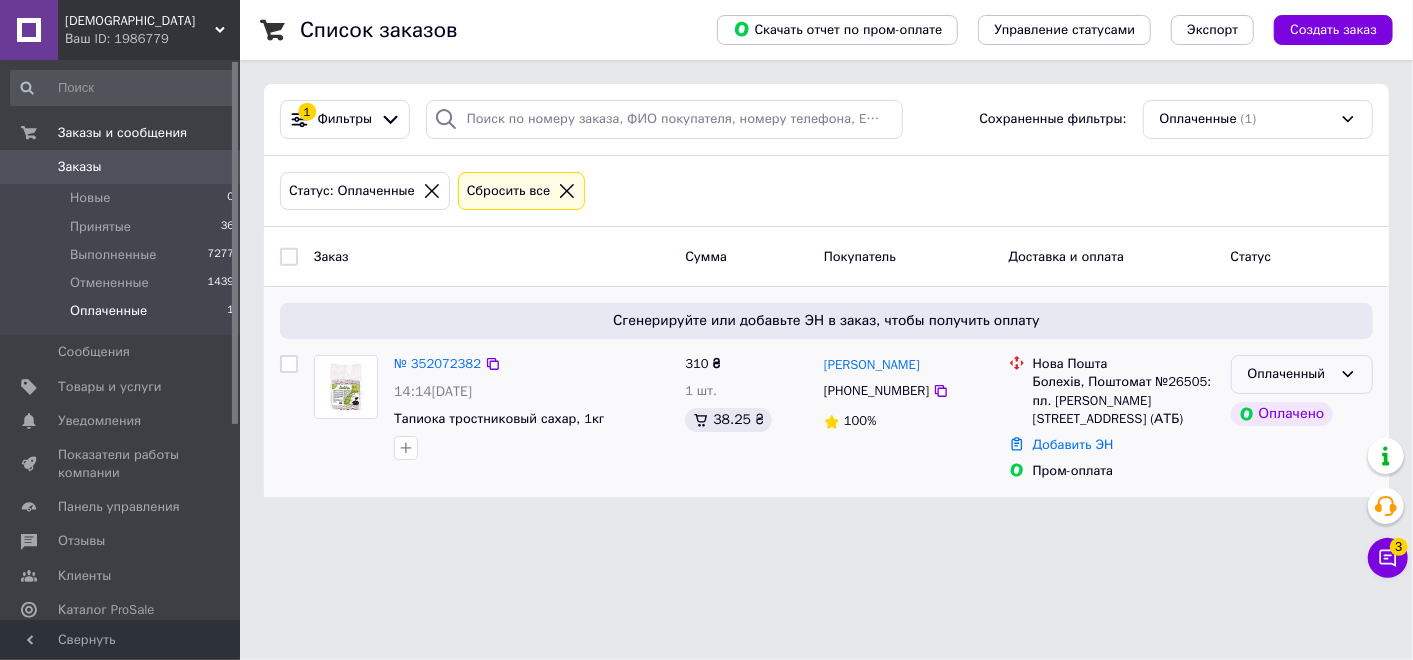 click on "Оплаченный" at bounding box center (1290, 374) 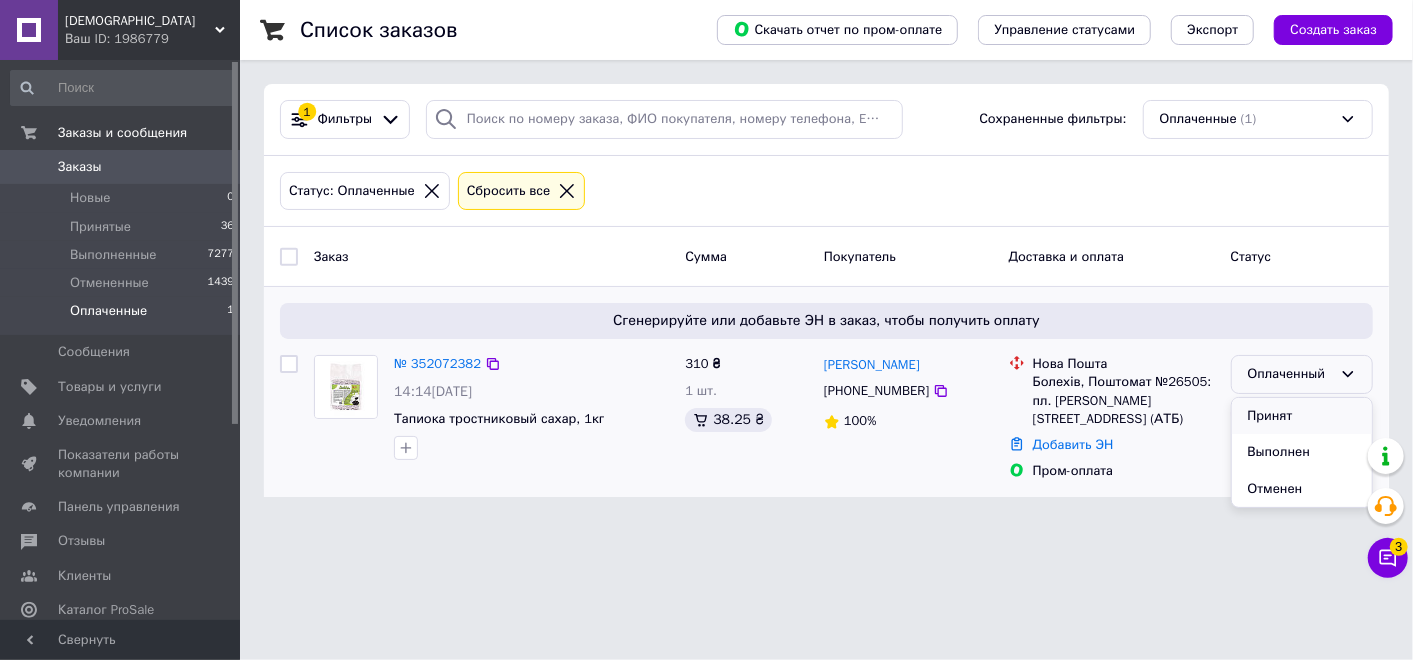 click on "Принят" at bounding box center (1302, 416) 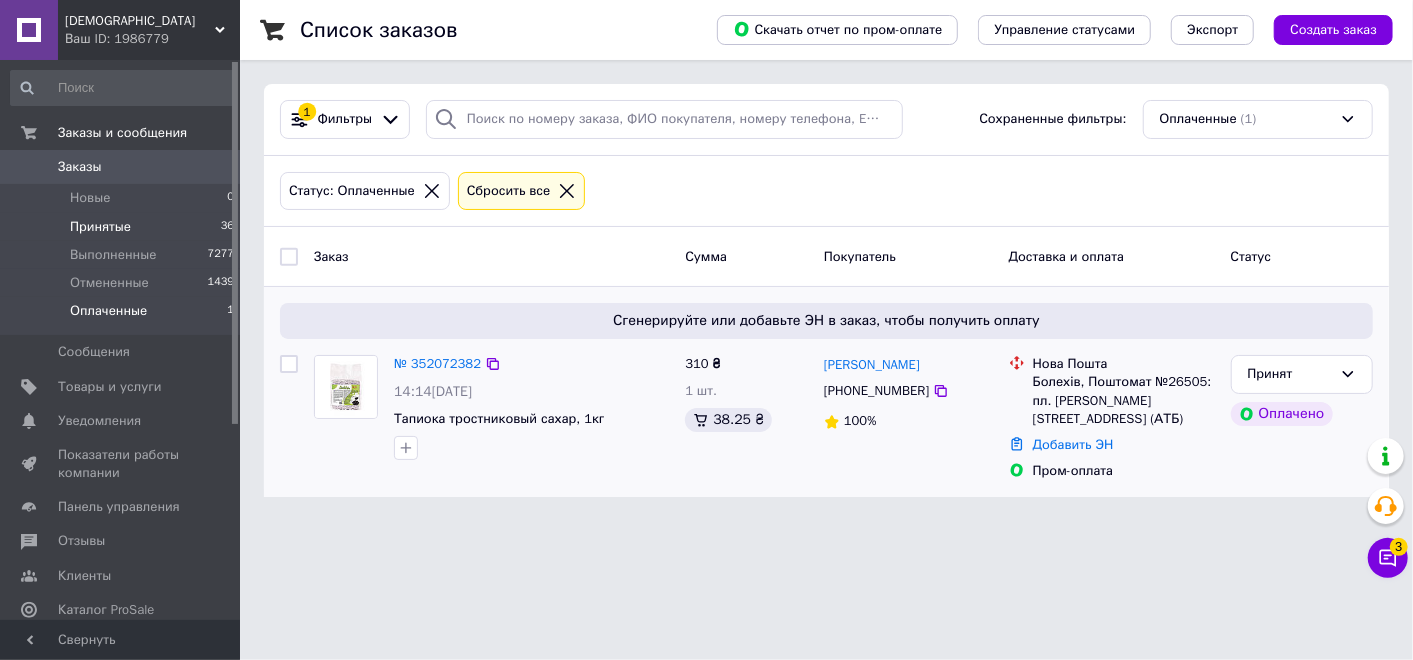 click on "Принятые 36" at bounding box center [123, 227] 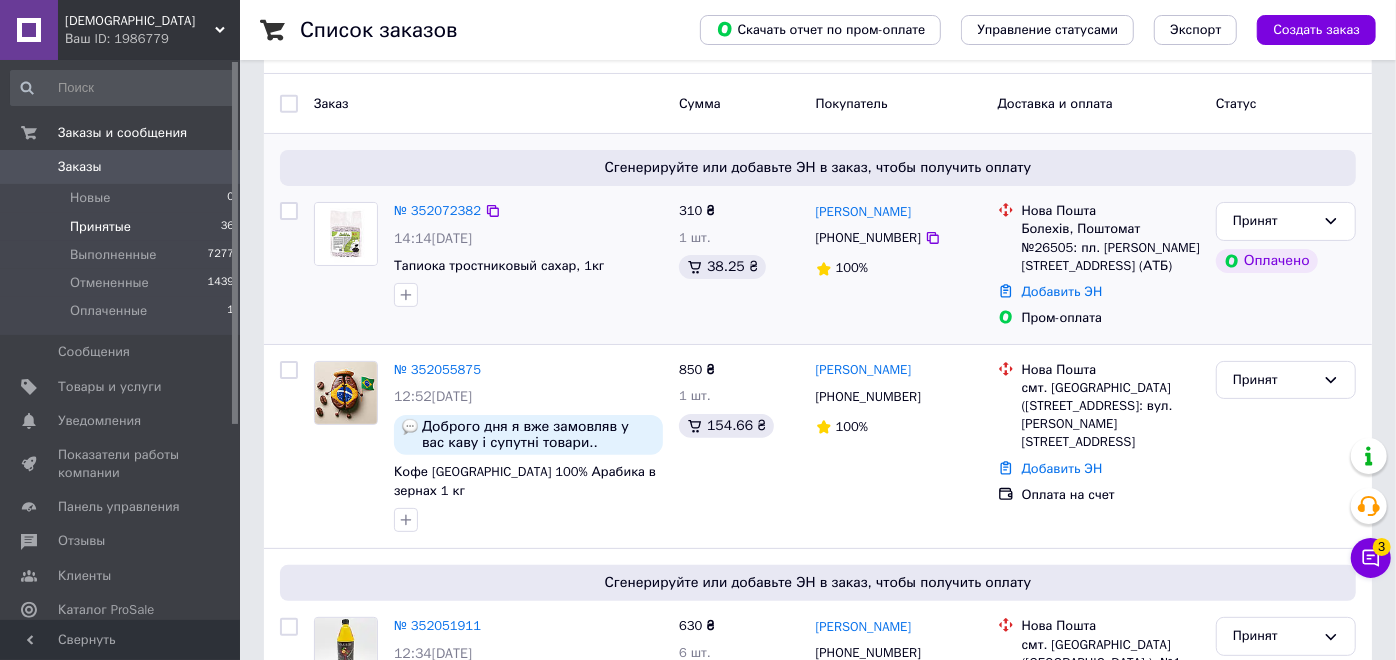 scroll, scrollTop: 222, scrollLeft: 0, axis: vertical 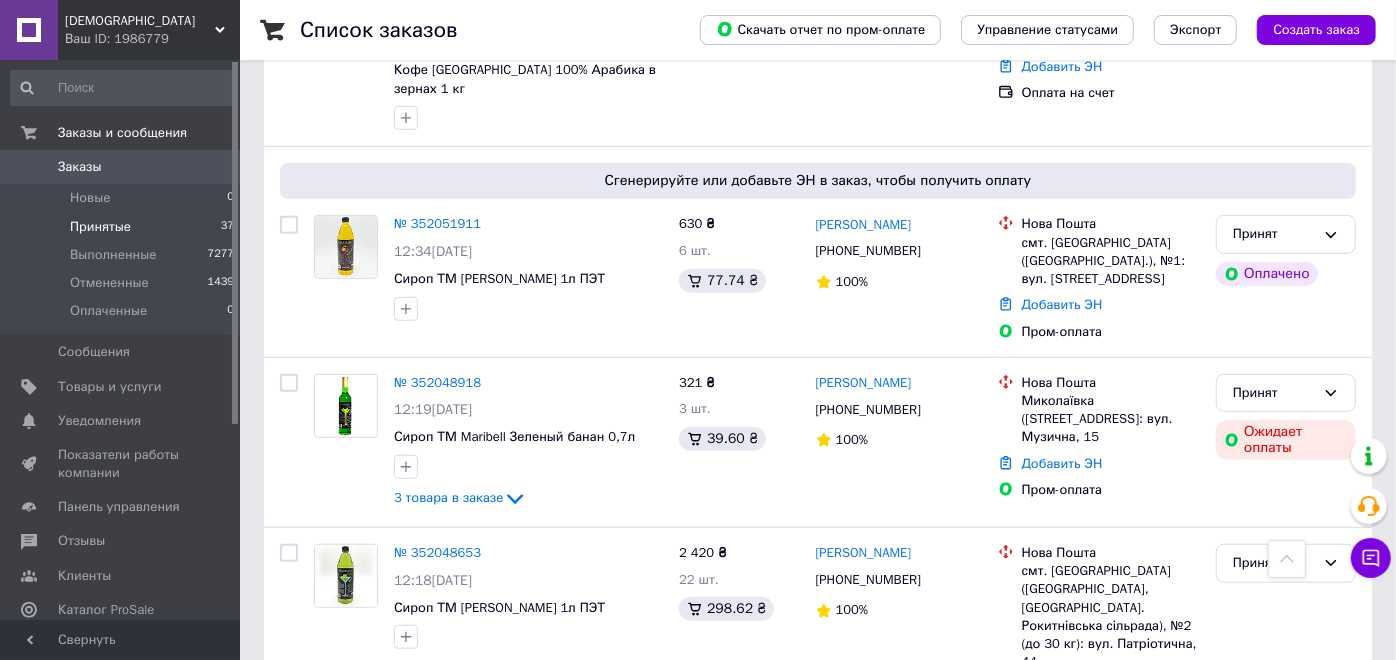 click on "Принятые 37" at bounding box center [123, 227] 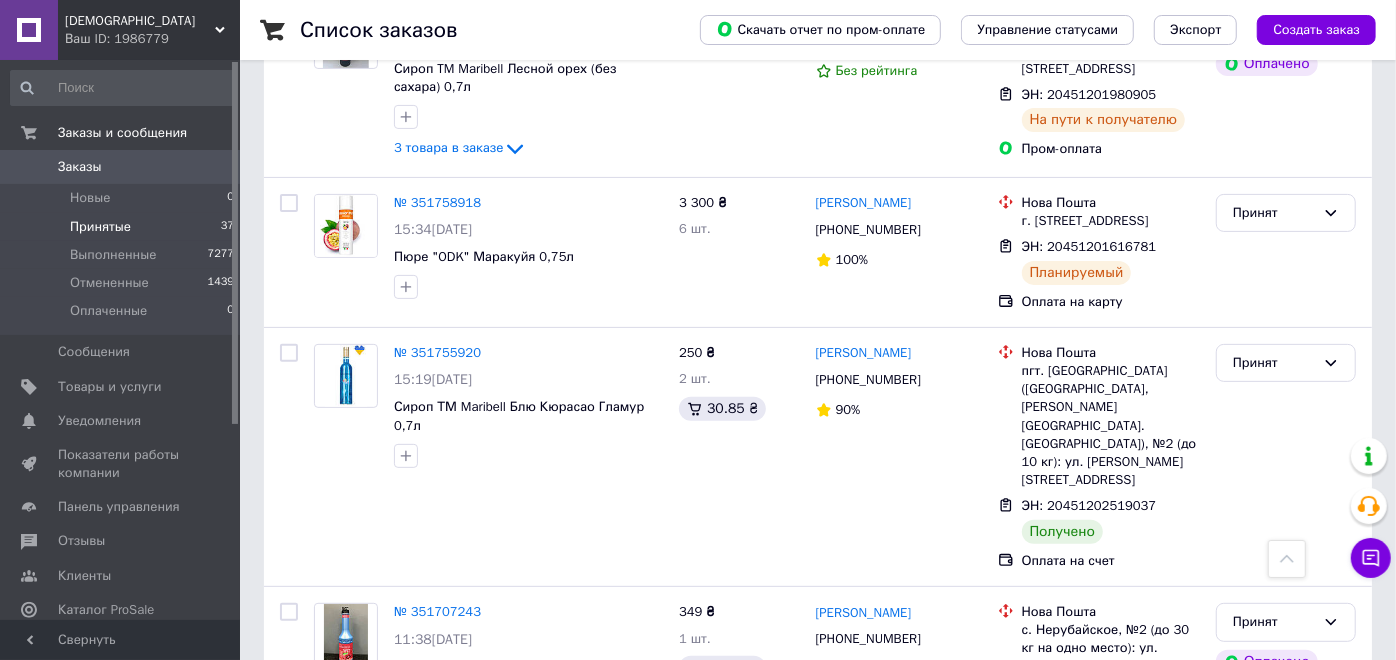 scroll, scrollTop: 4898, scrollLeft: 0, axis: vertical 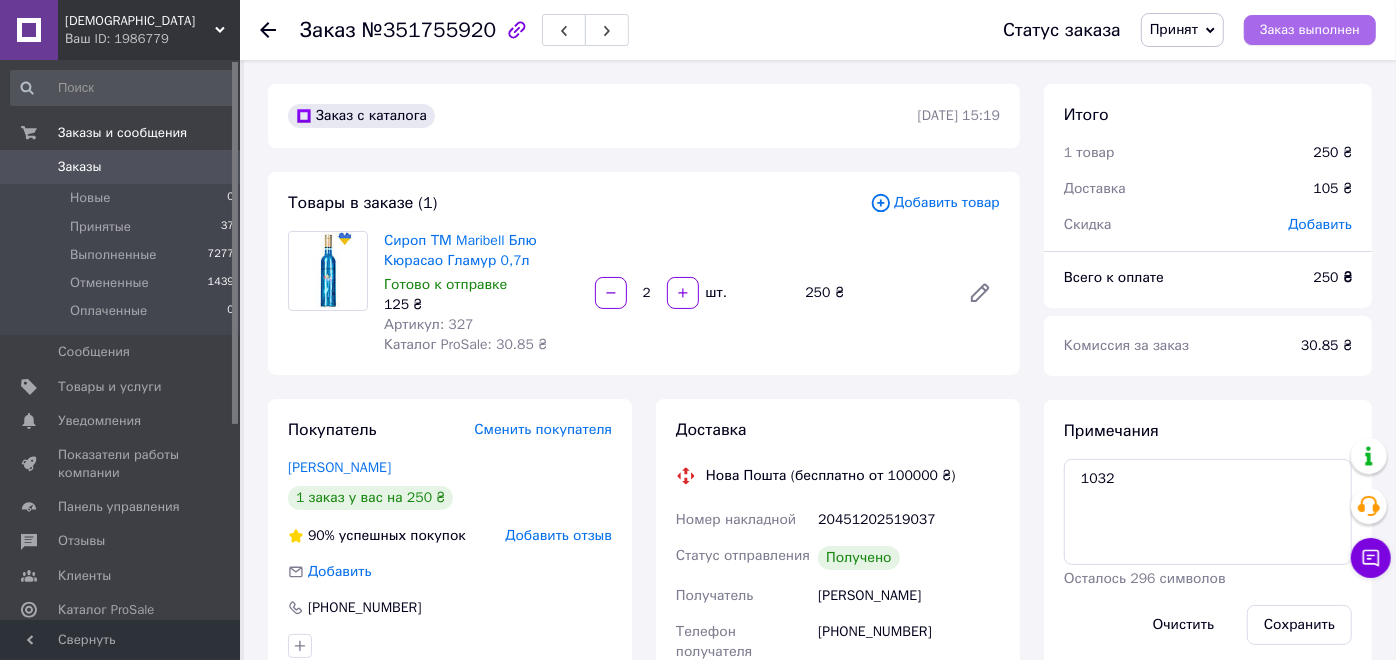 click on "Статус заказа Принят Выполнен Отменен Оплаченный Заказ выполнен" at bounding box center (1179, 30) 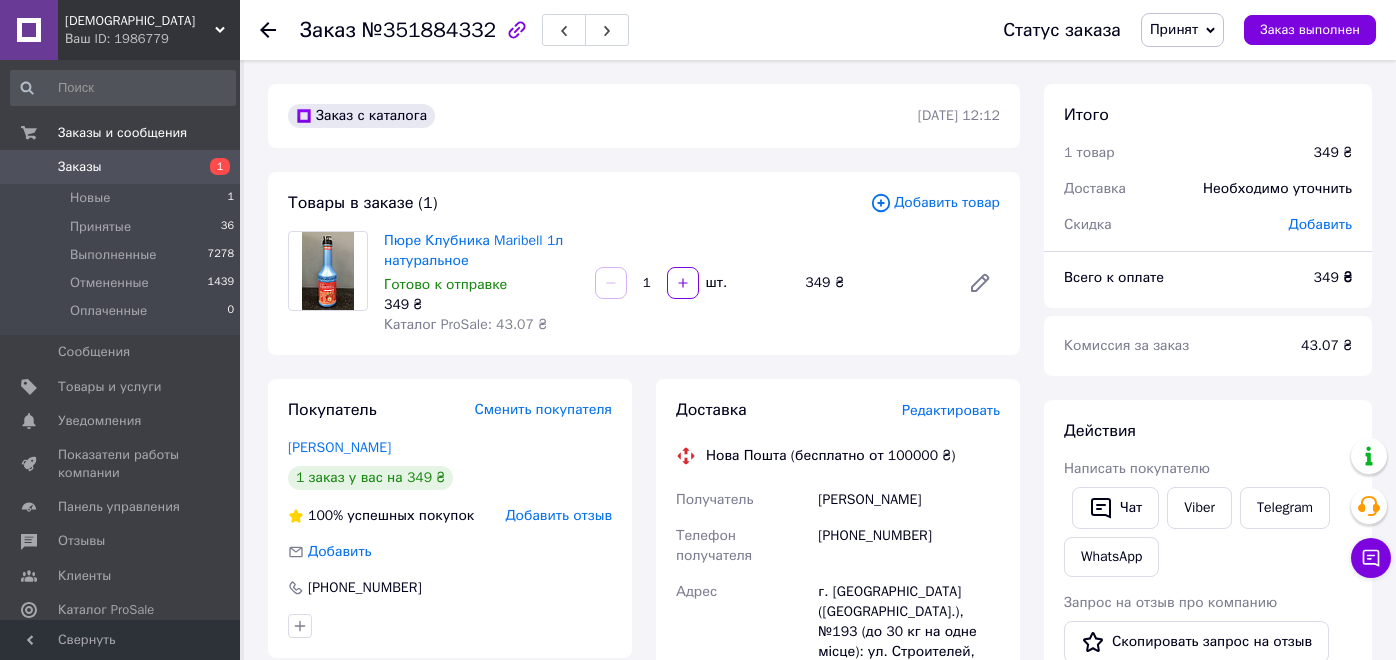 scroll, scrollTop: 0, scrollLeft: 0, axis: both 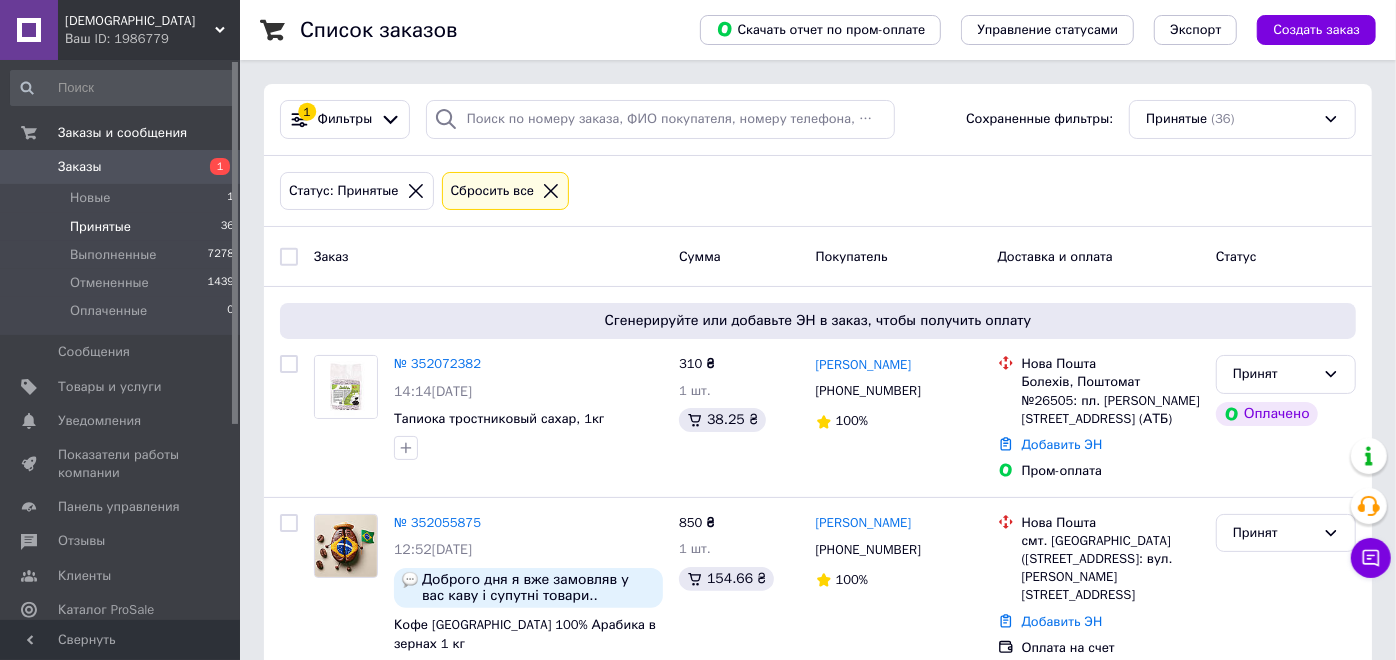 drag, startPoint x: 145, startPoint y: 201, endPoint x: 167, endPoint y: 212, distance: 24.596748 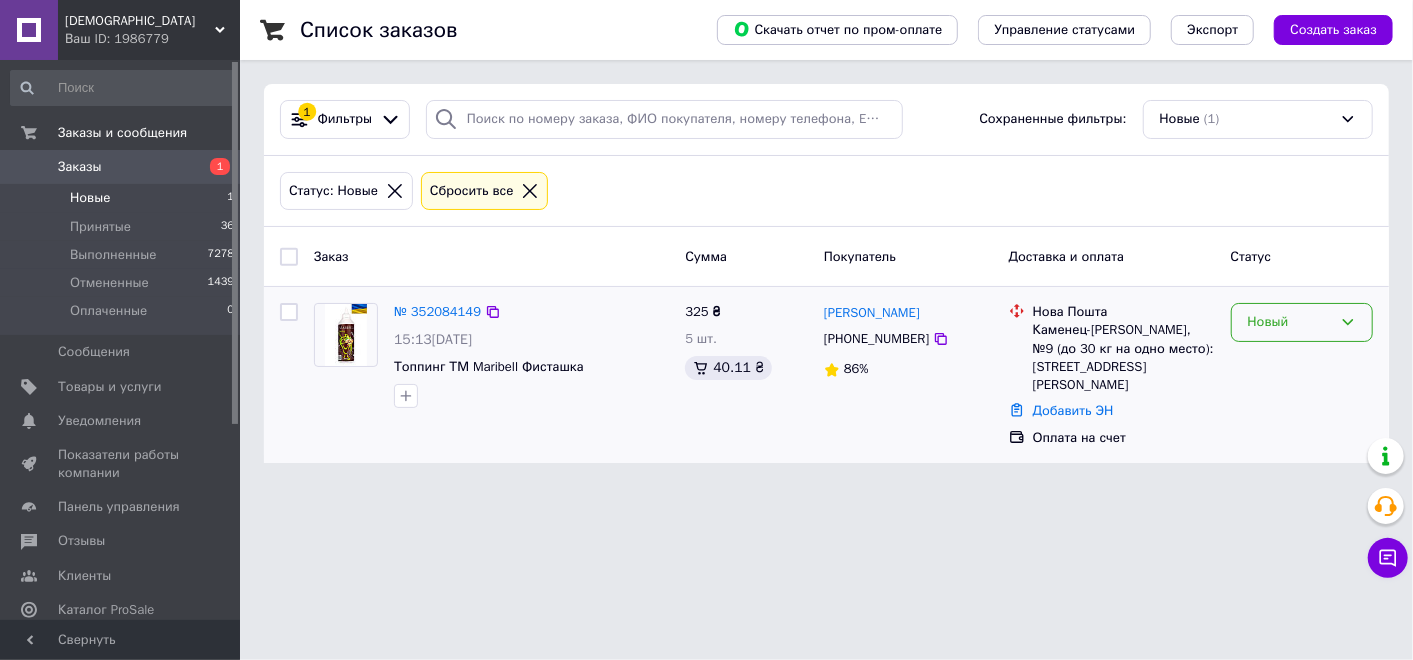 click on "Новый" at bounding box center (1302, 322) 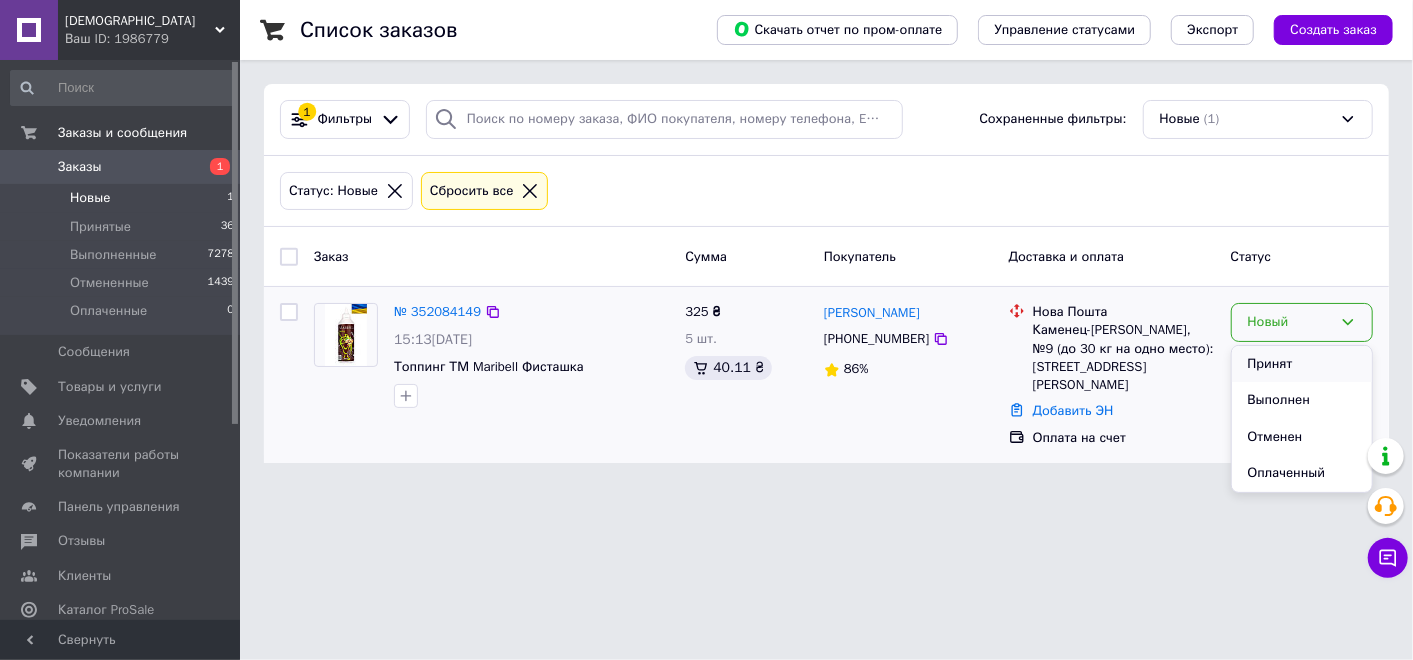 click on "Принят" at bounding box center (1302, 364) 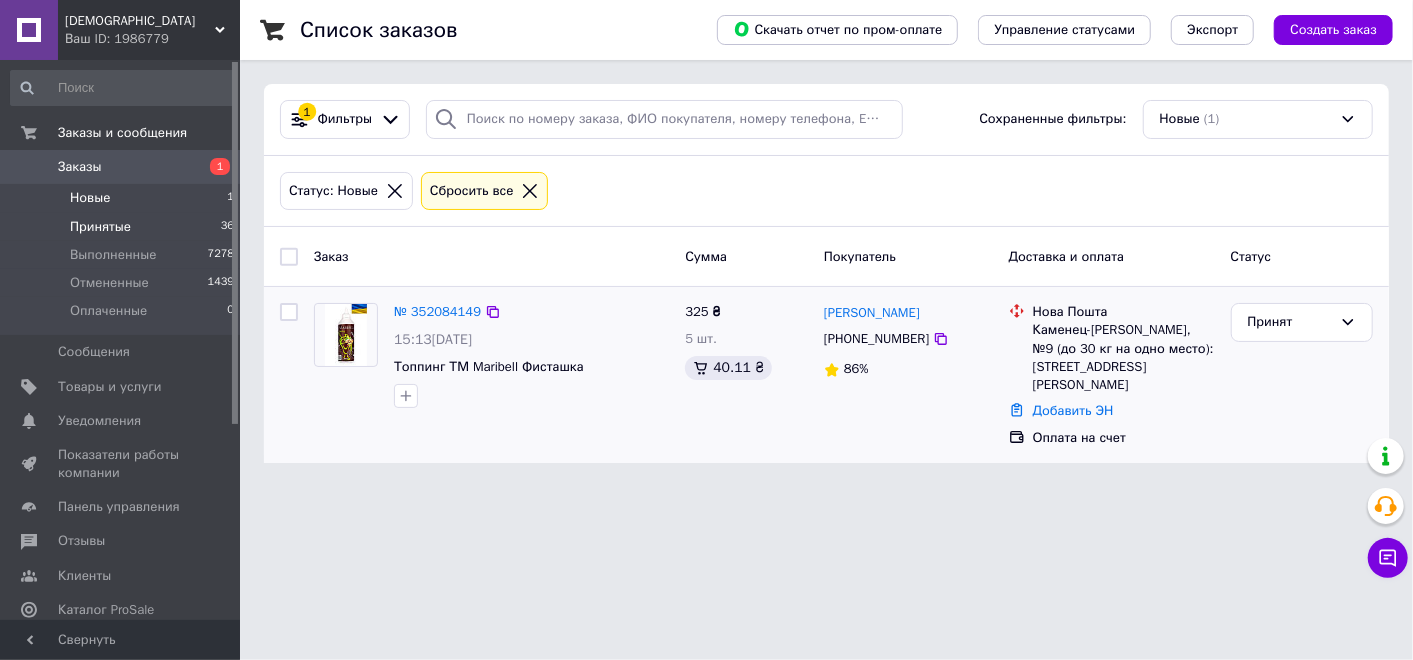 drag, startPoint x: 162, startPoint y: 220, endPoint x: 183, endPoint y: 235, distance: 25.806976 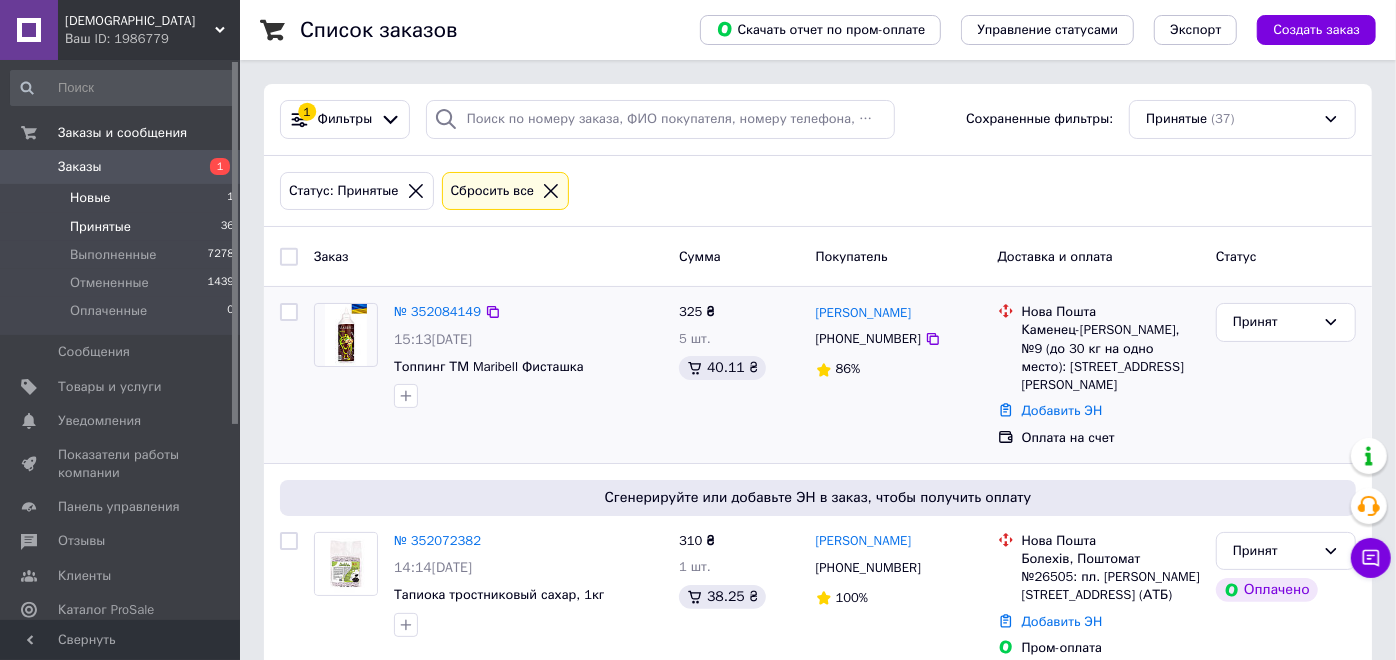 click on "Новые 1" at bounding box center [123, 198] 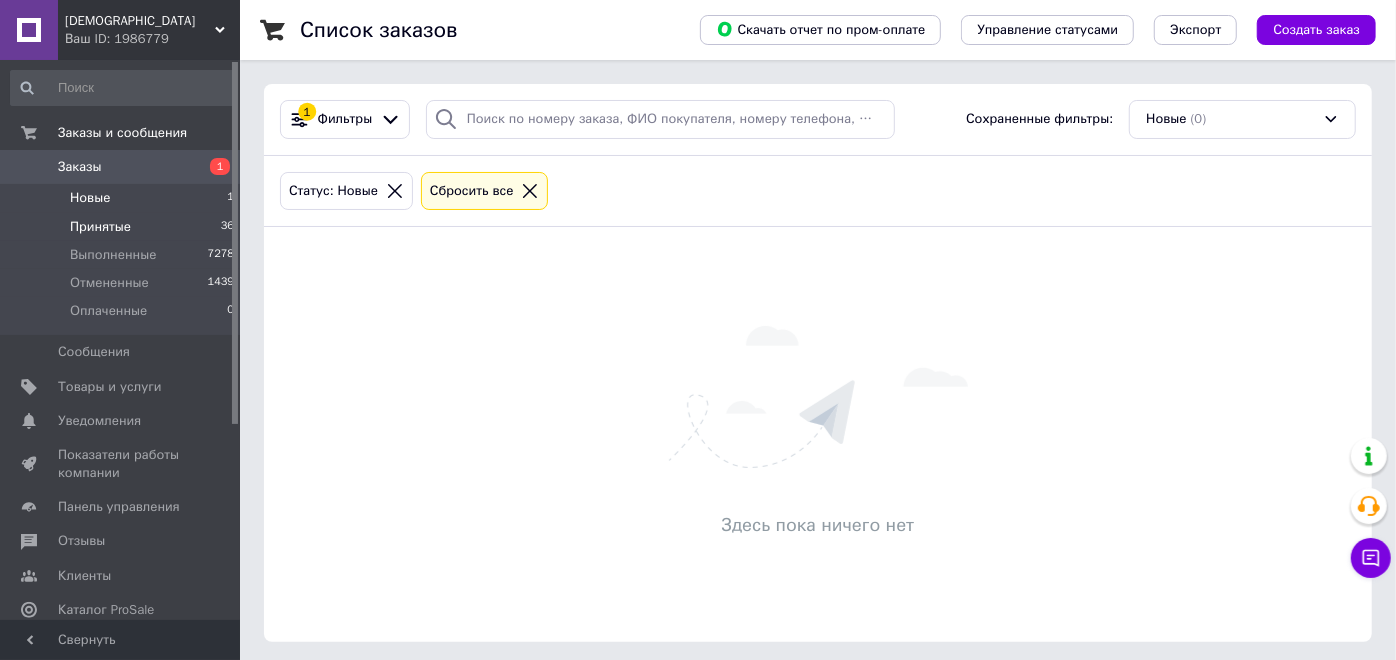 click on "Принятые 36" at bounding box center (123, 227) 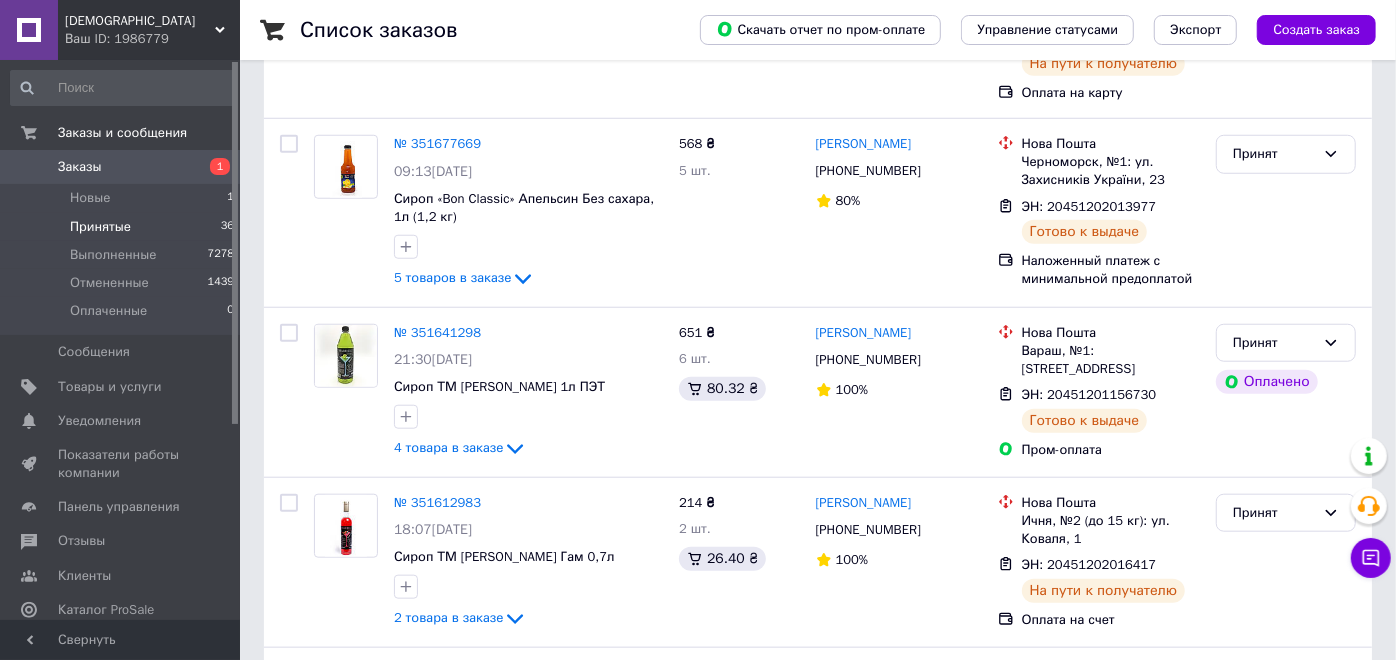 scroll, scrollTop: 6816, scrollLeft: 0, axis: vertical 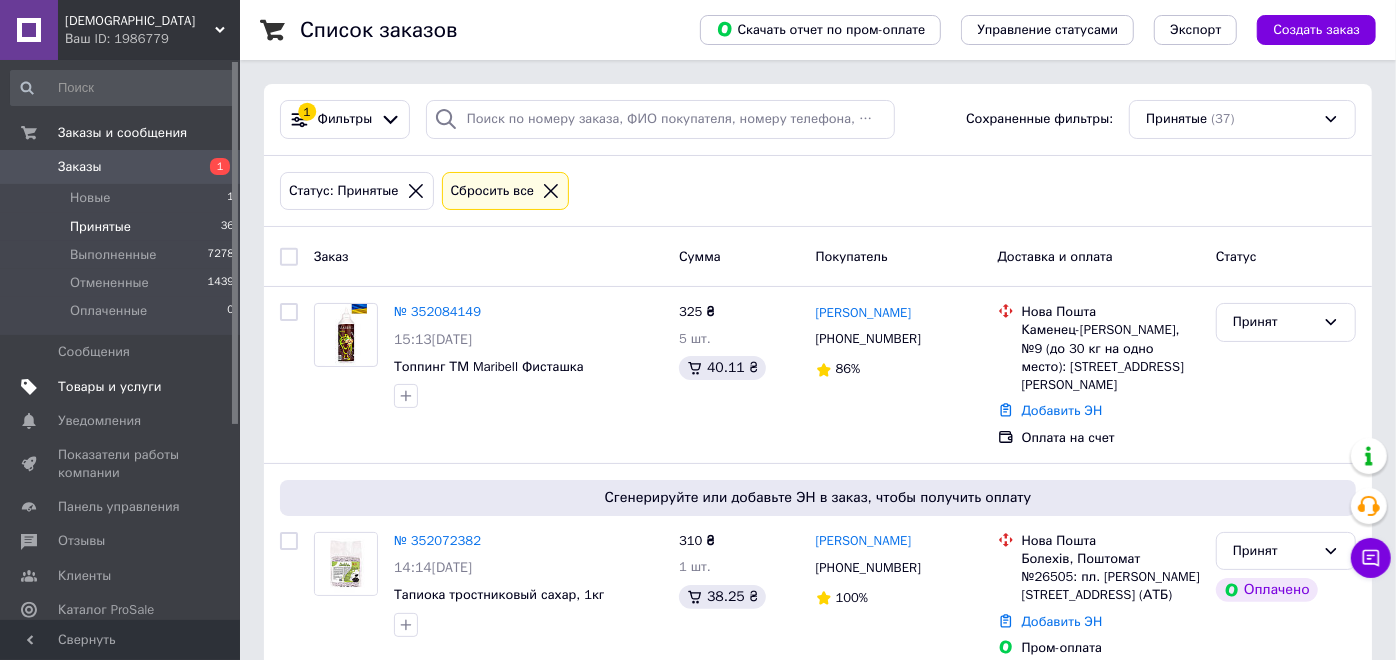 click on "Товары и услуги" at bounding box center [110, 387] 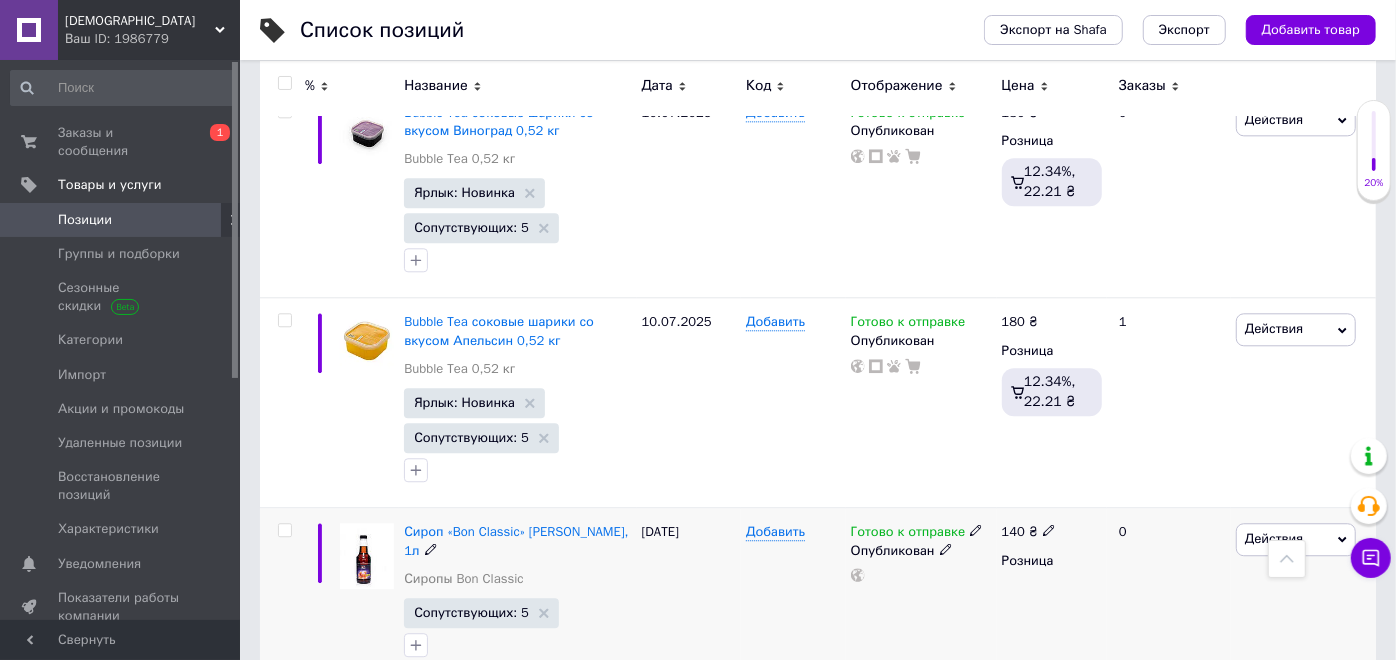 scroll, scrollTop: 7759, scrollLeft: 0, axis: vertical 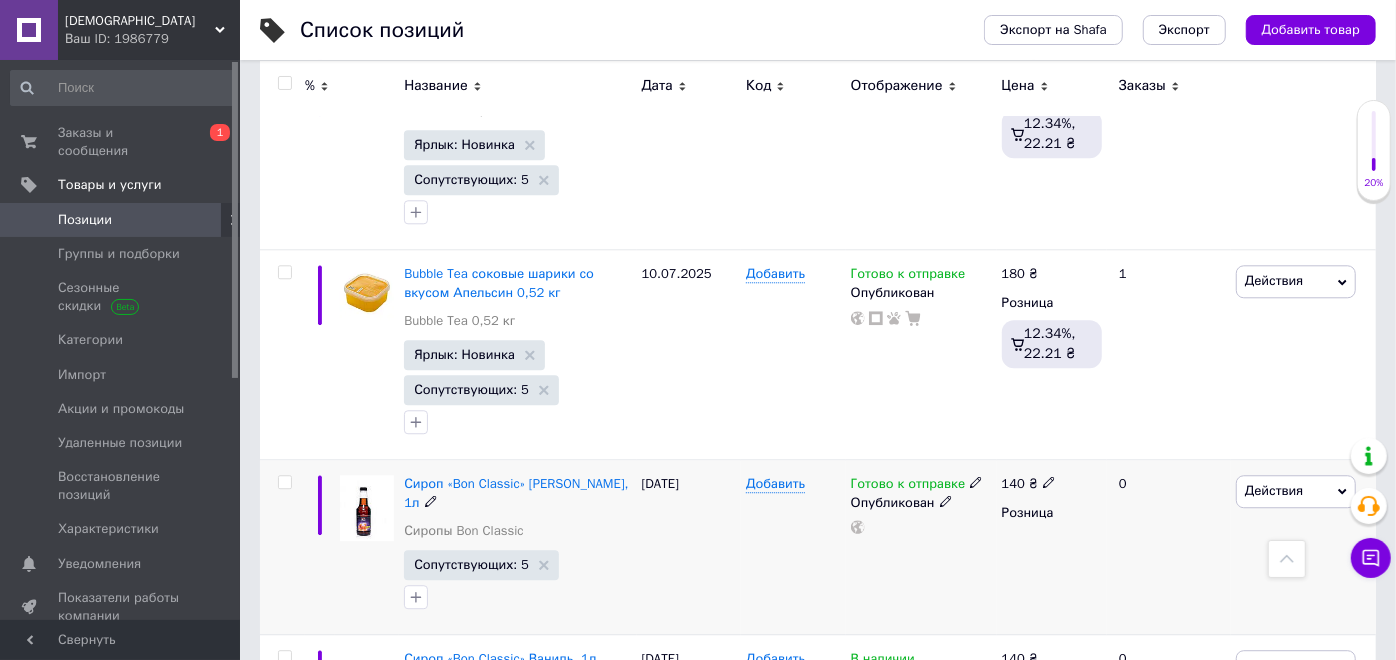 click 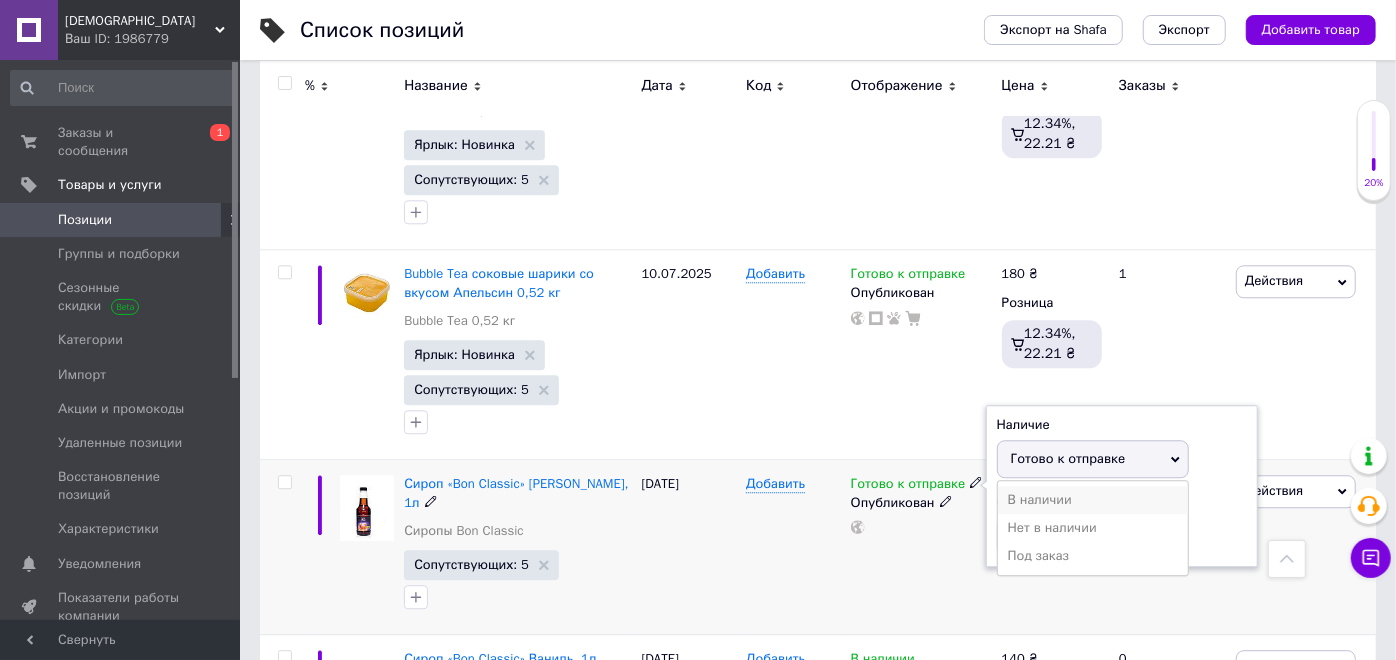 click on "В наличии" at bounding box center [1093, 500] 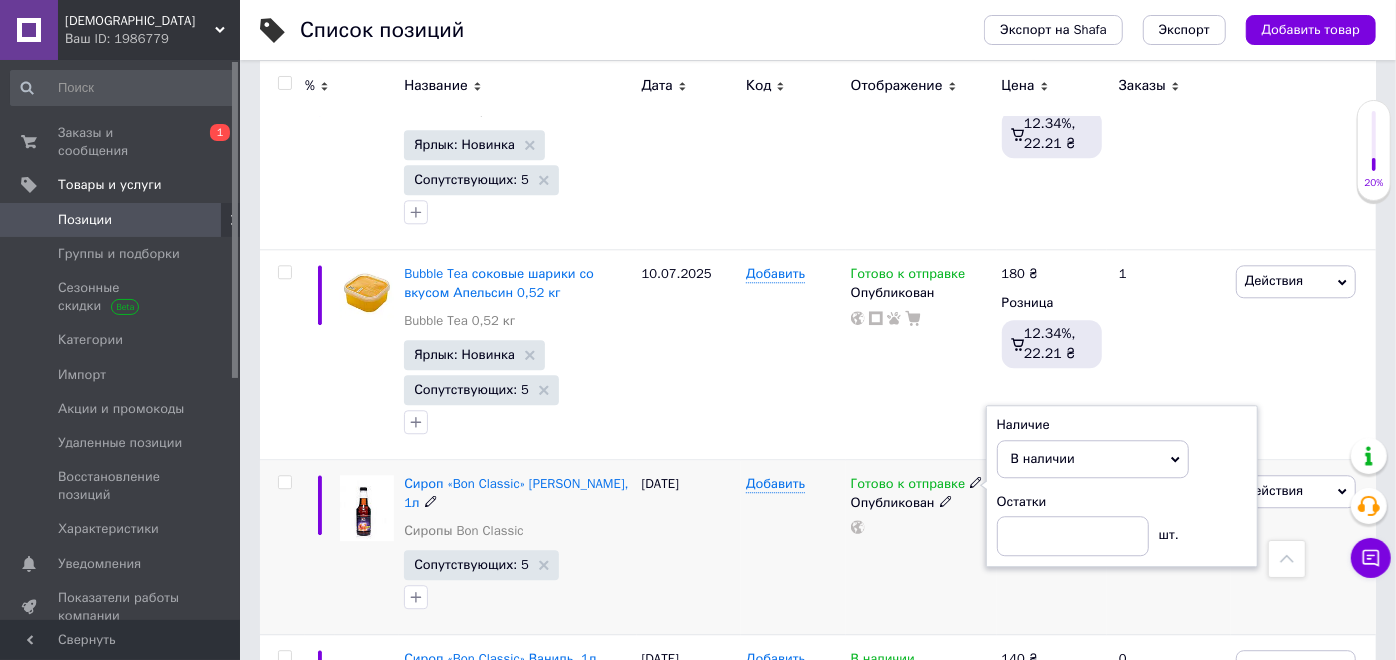 click on "Готово к отправке Наличие В наличии Нет в наличии Под заказ Готово к отправке Остатки шт. Опубликован" at bounding box center [921, 547] 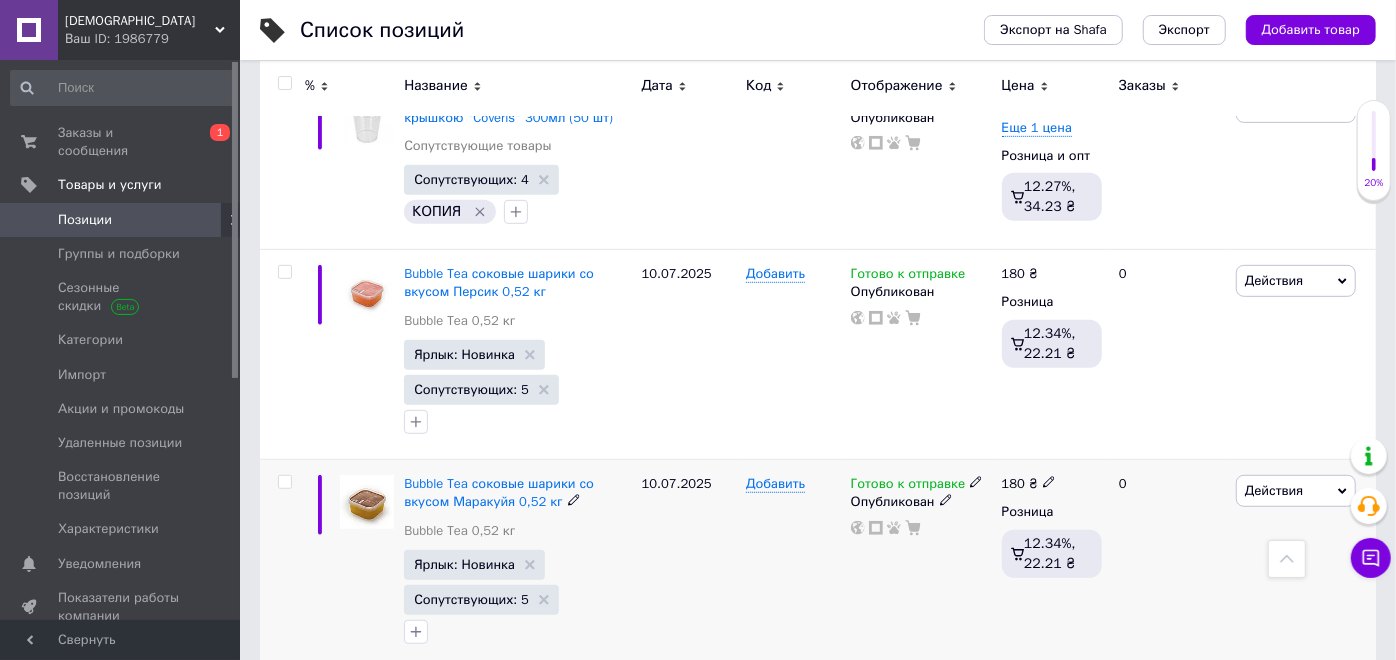 scroll, scrollTop: 5425, scrollLeft: 0, axis: vertical 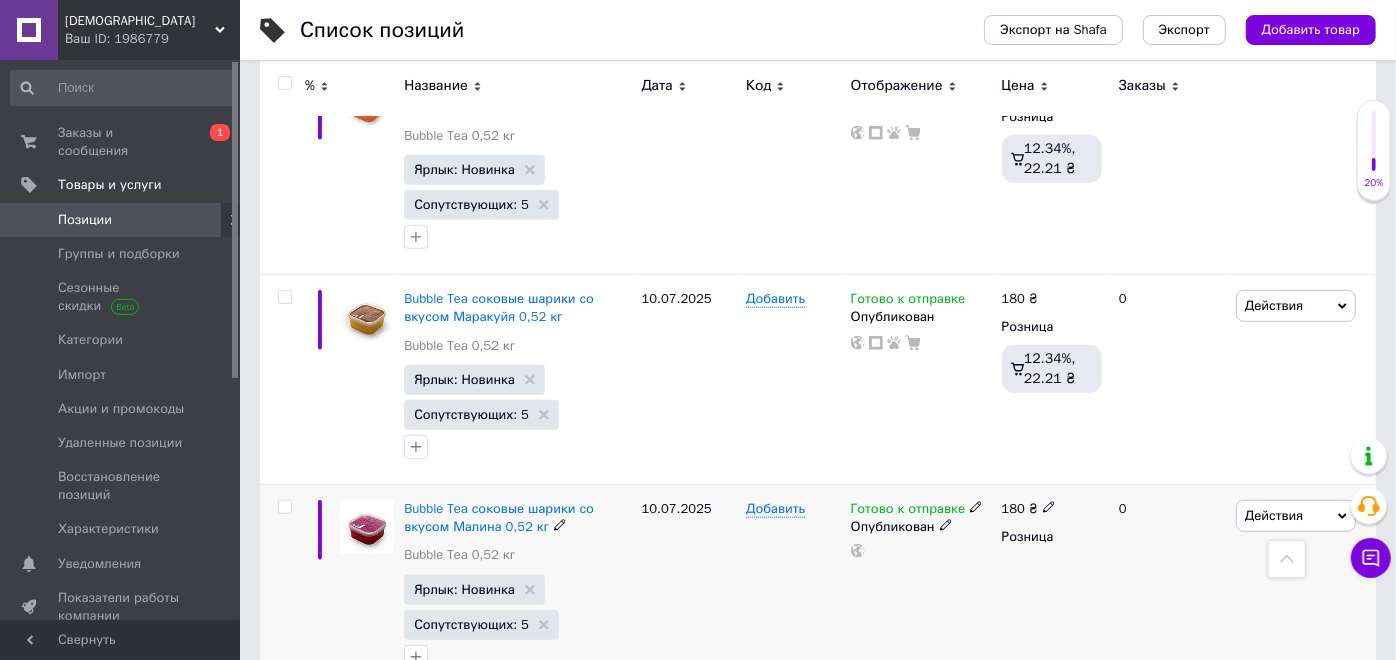 click on "Действия" at bounding box center (1274, 515) 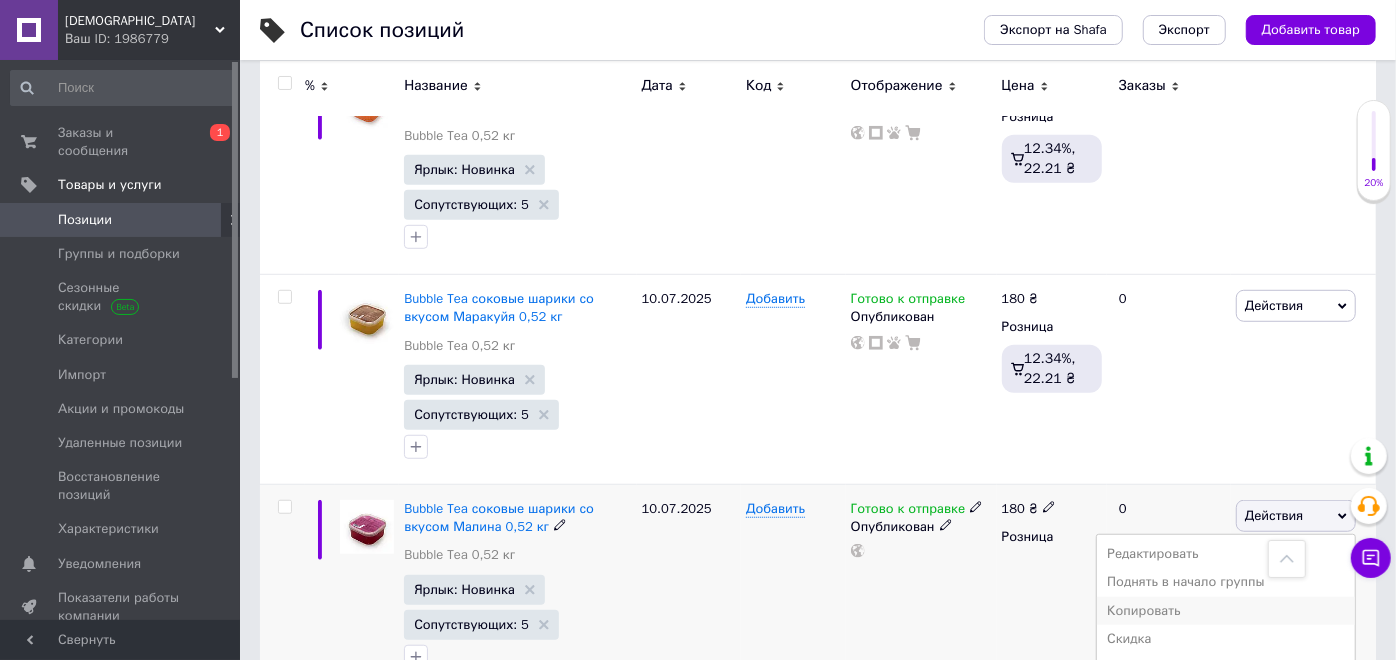 scroll, scrollTop: 5648, scrollLeft: 0, axis: vertical 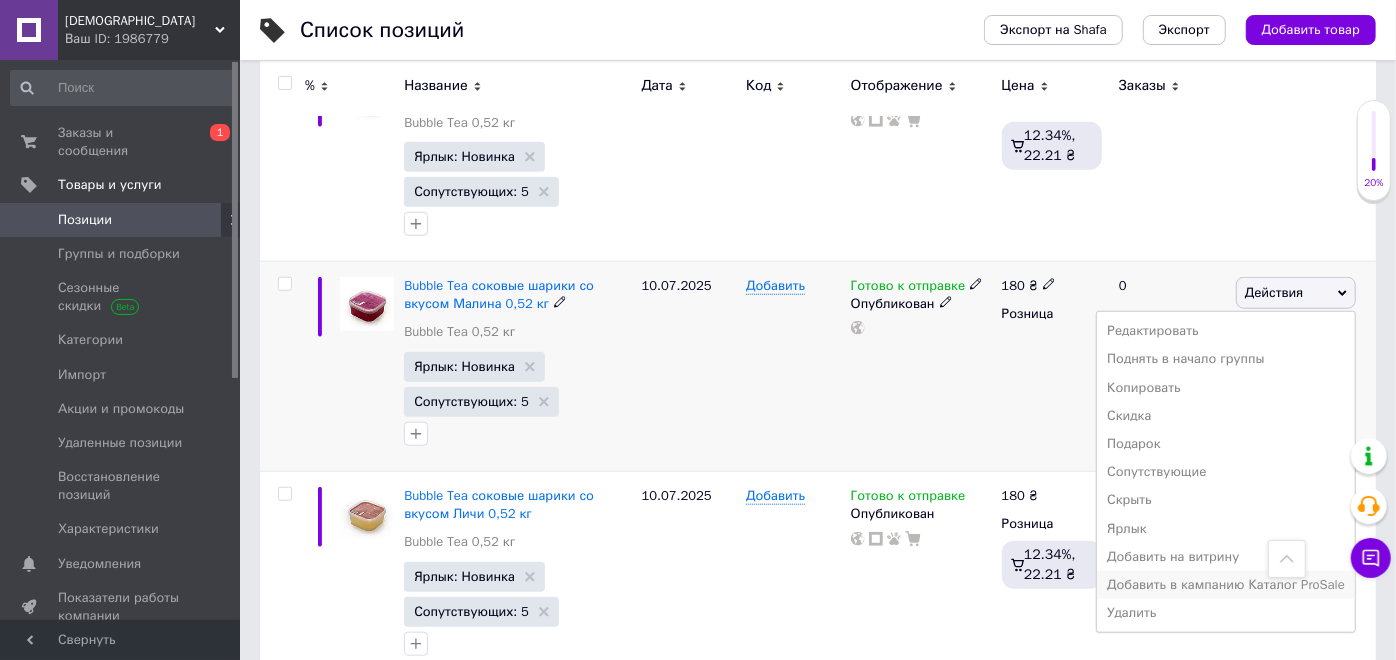 click on "Добавить в кампанию Каталог ProSale" at bounding box center [1226, 585] 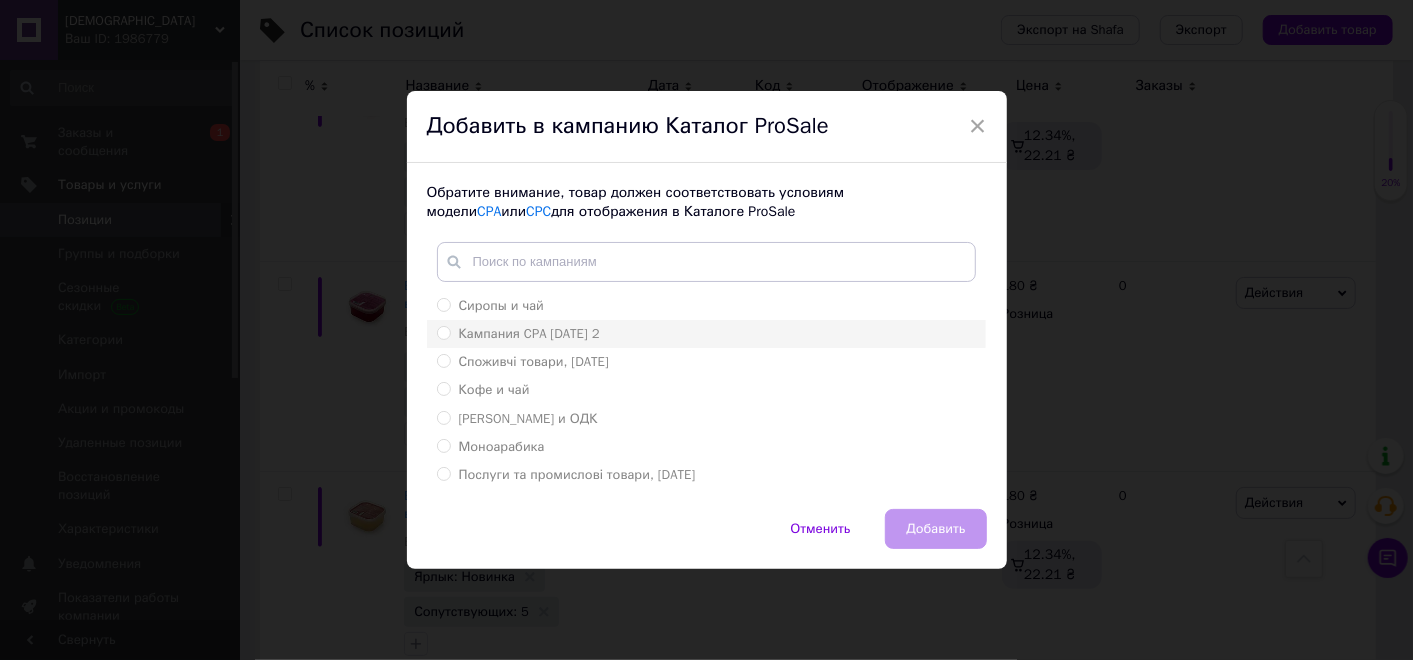 click on "Кампания CPA 18.01.2023 2" at bounding box center [706, 334] 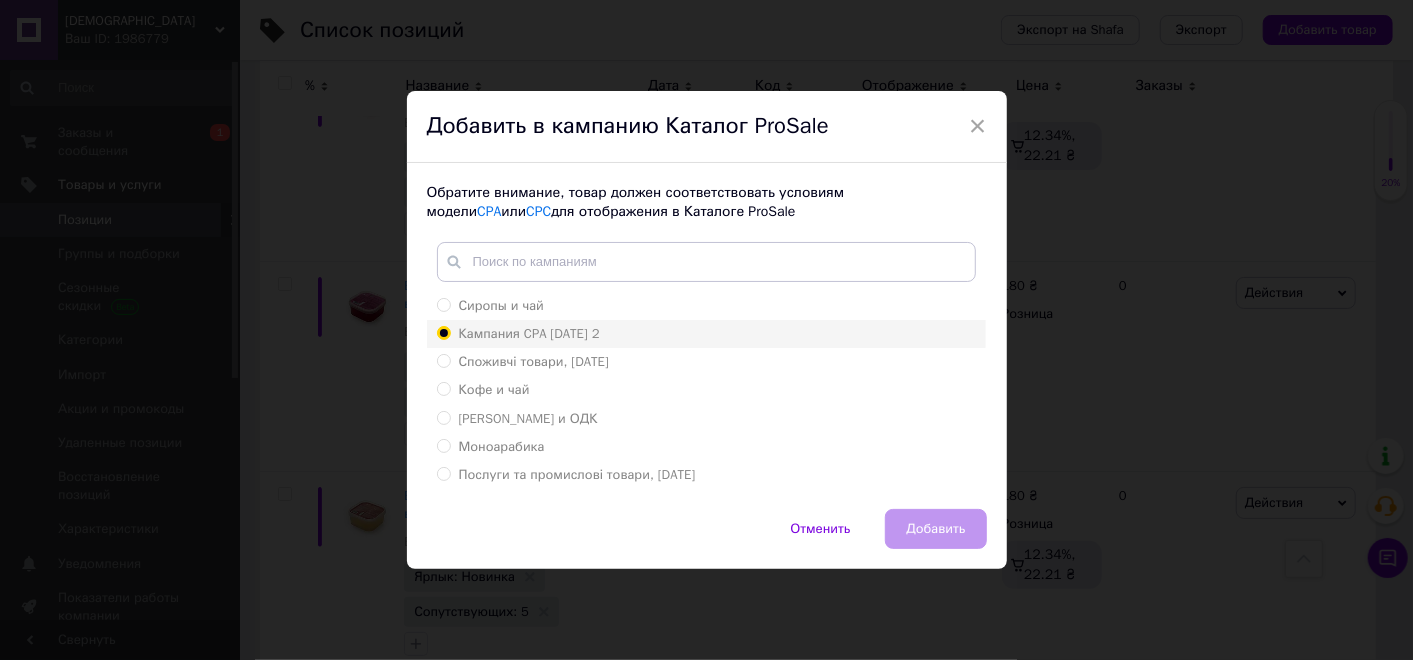 radio on "true" 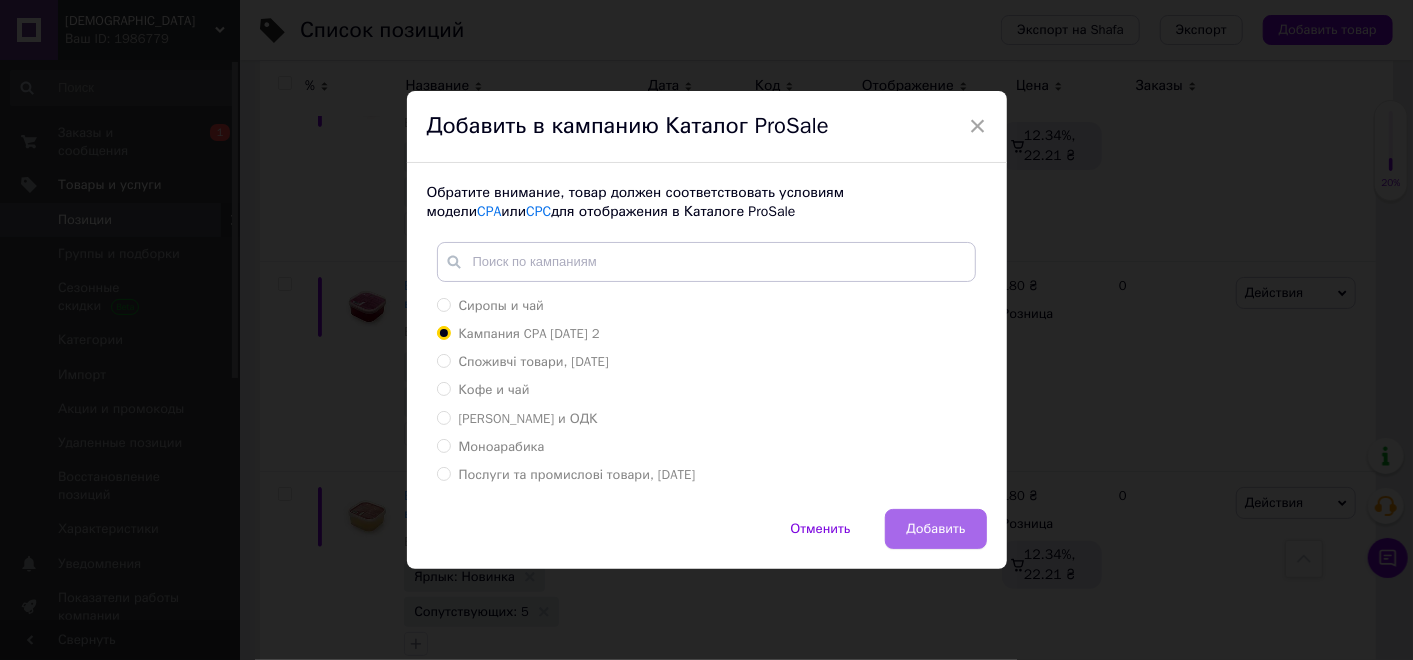click on "Добавить" at bounding box center (935, 529) 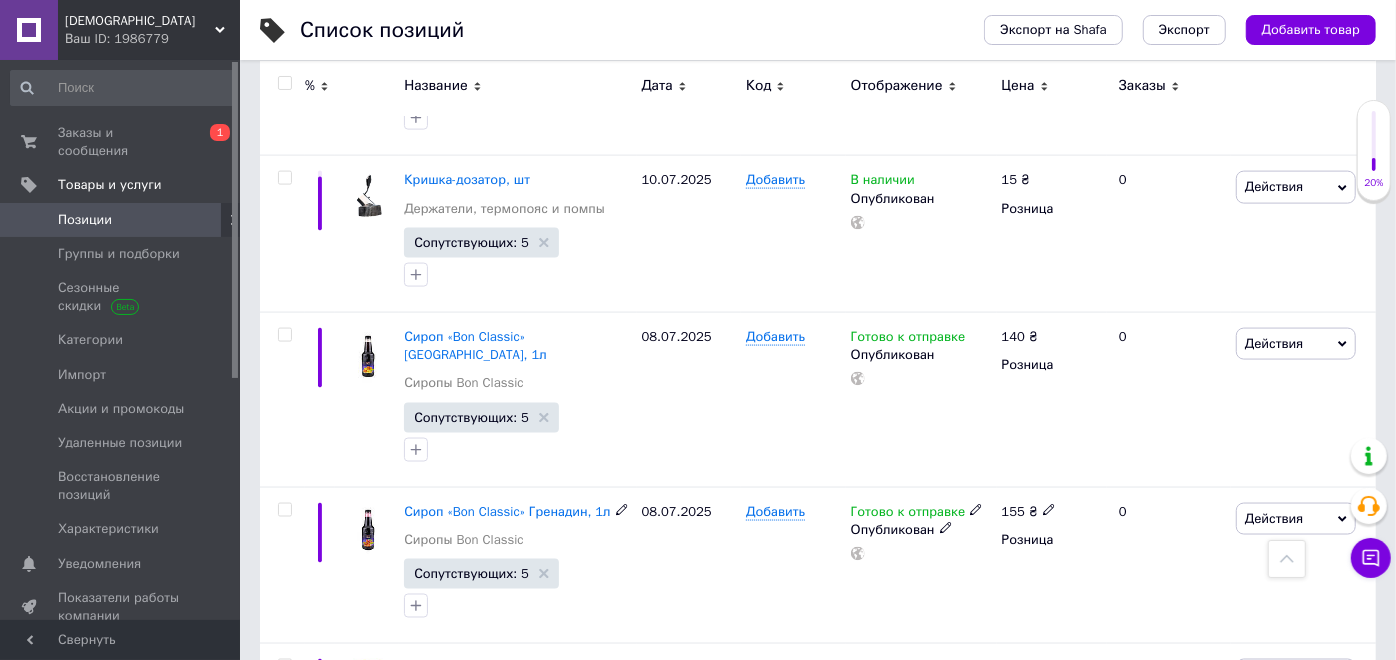 scroll, scrollTop: 1648, scrollLeft: 0, axis: vertical 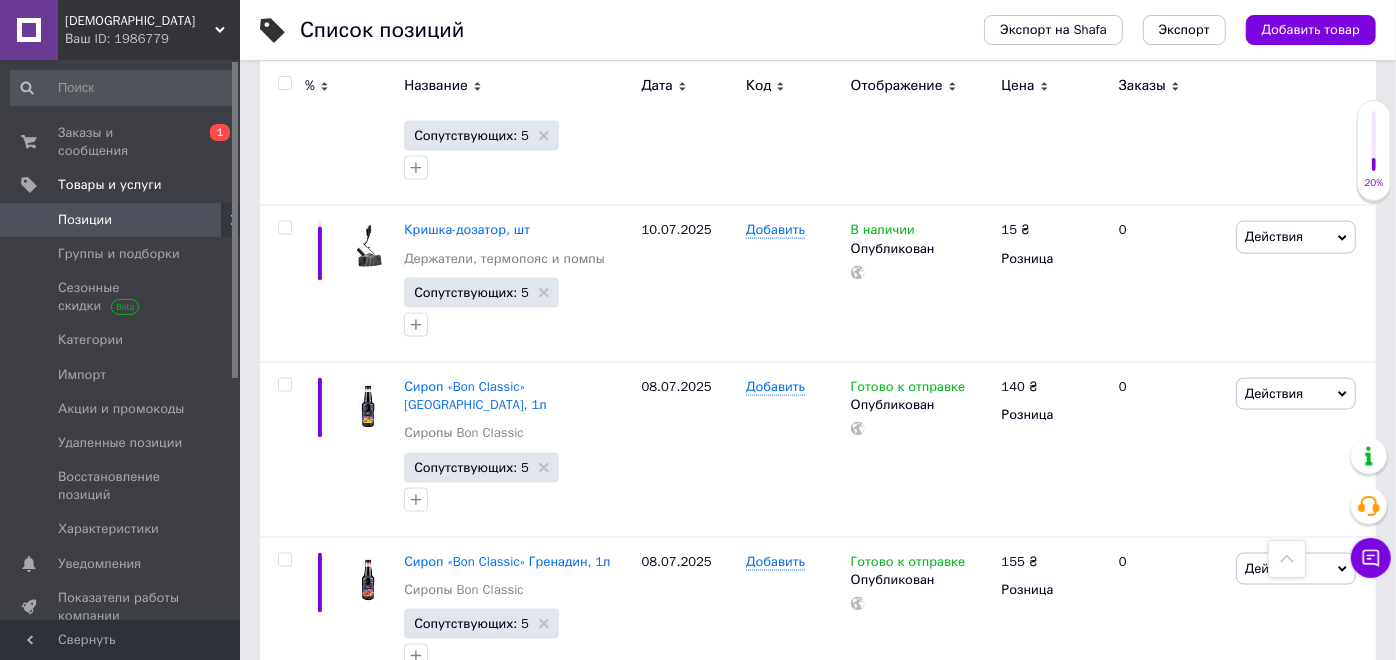 click on "Позиции" at bounding box center [121, 220] 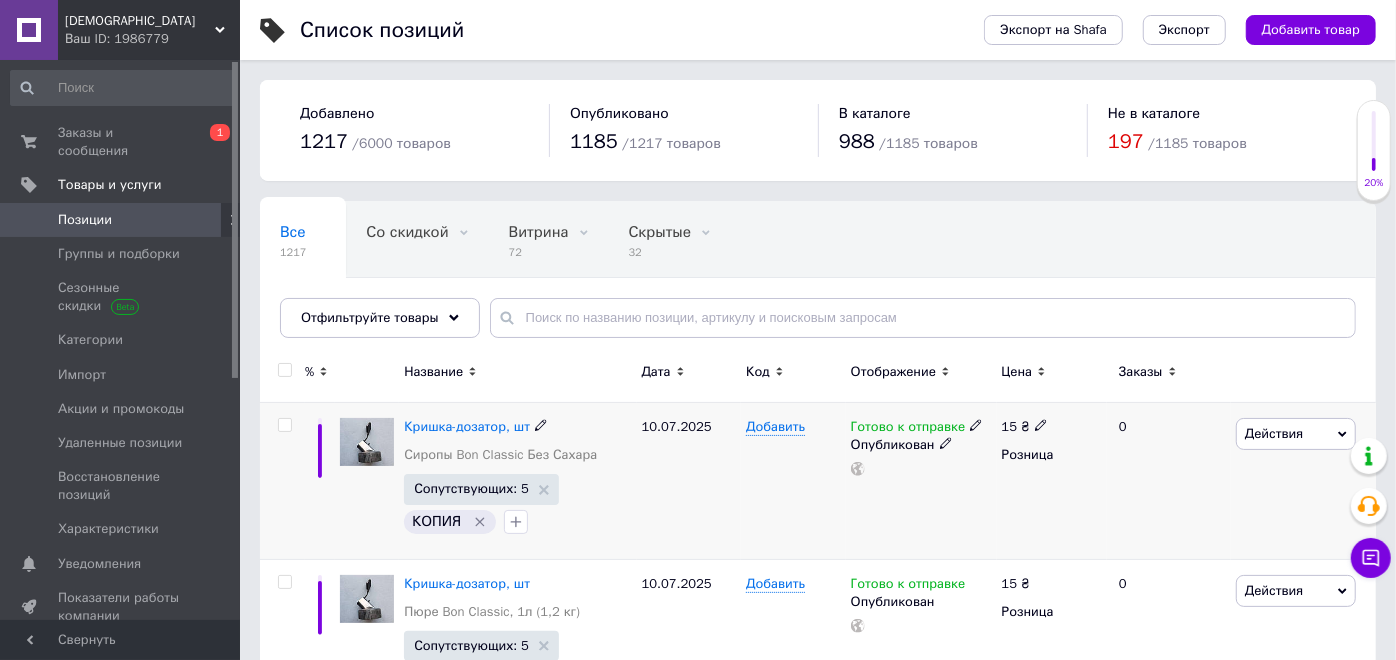 drag, startPoint x: 287, startPoint y: 424, endPoint x: 286, endPoint y: 442, distance: 18.027756 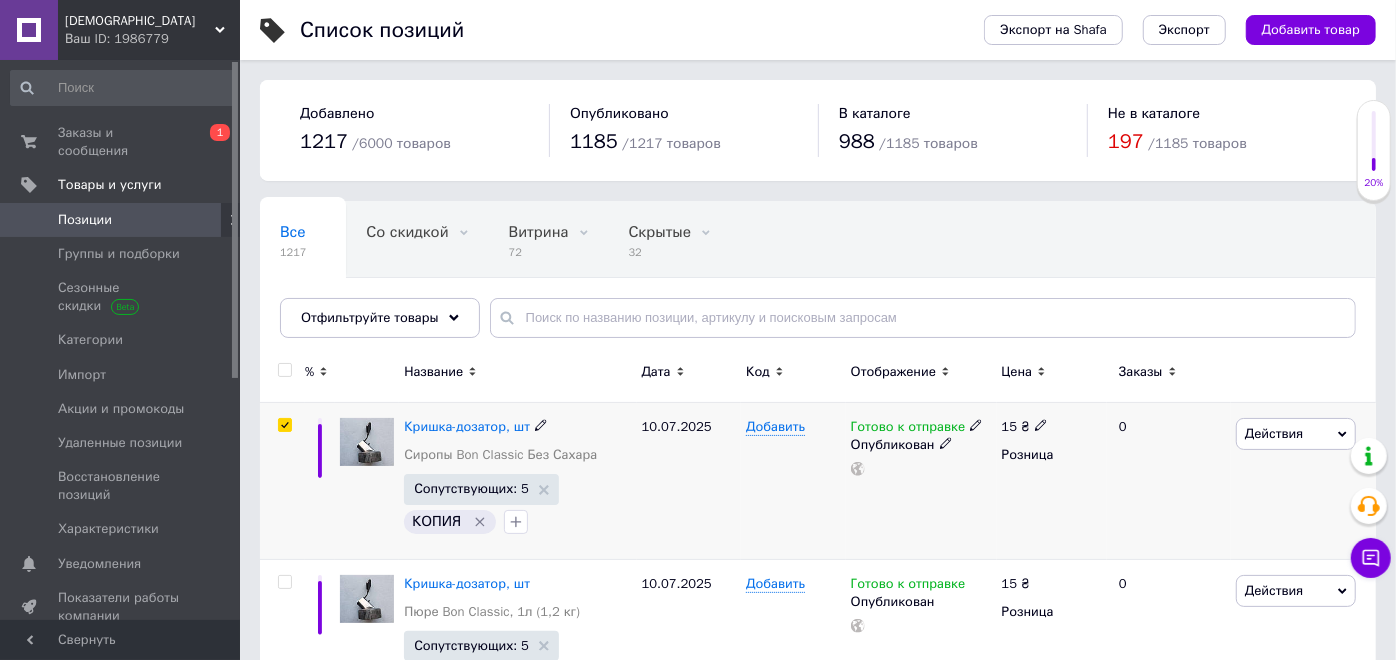 checkbox on "true" 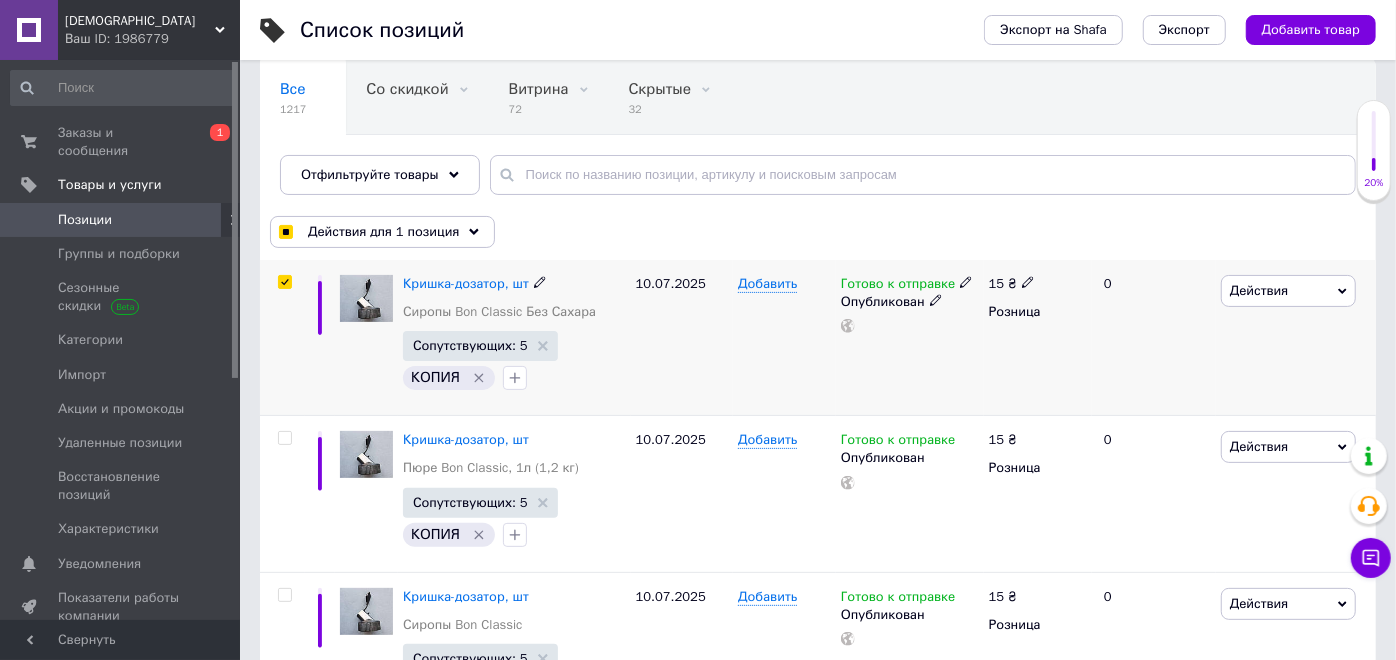 scroll, scrollTop: 222, scrollLeft: 0, axis: vertical 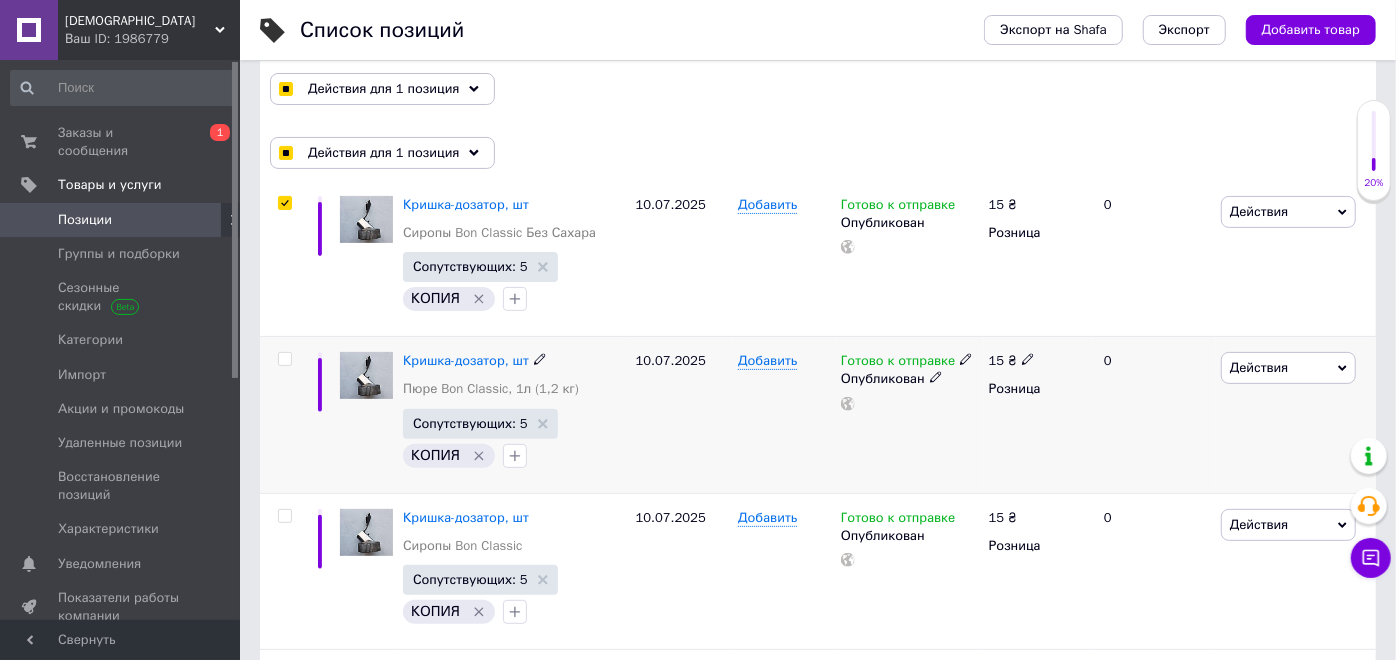 drag, startPoint x: 288, startPoint y: 352, endPoint x: 287, endPoint y: 369, distance: 17.029387 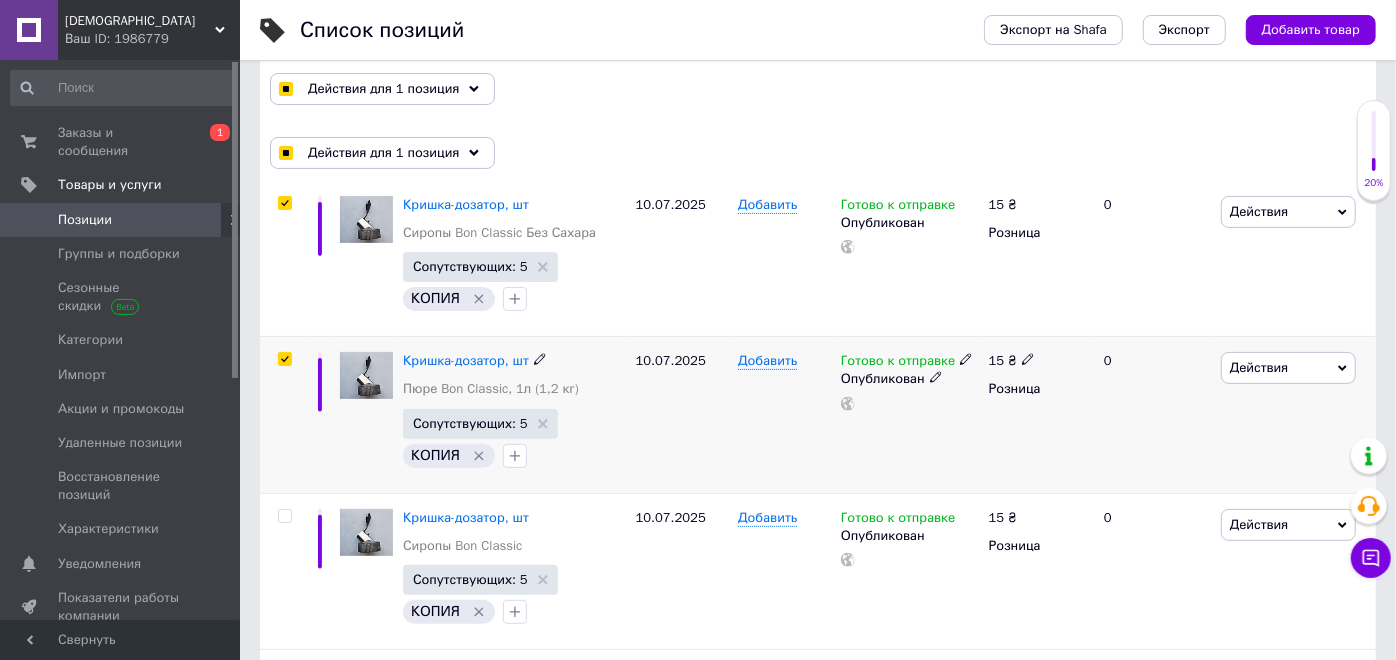checkbox on "true" 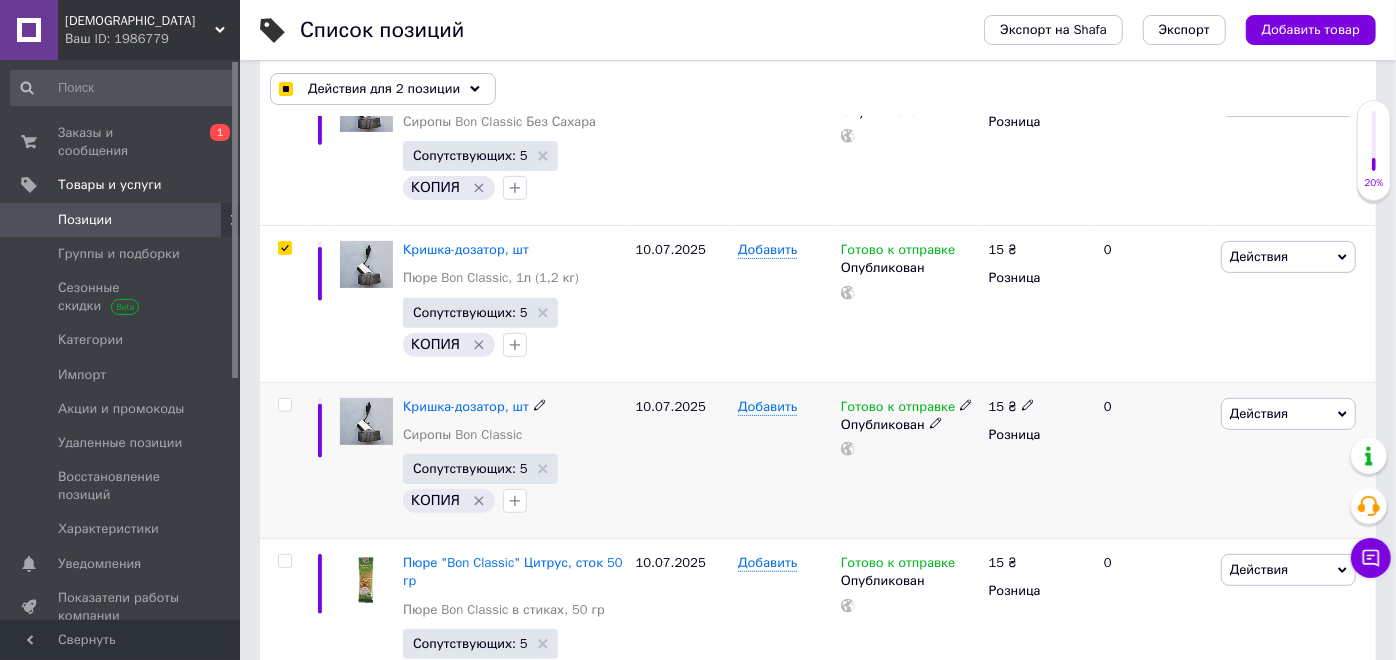click at bounding box center (284, 405) 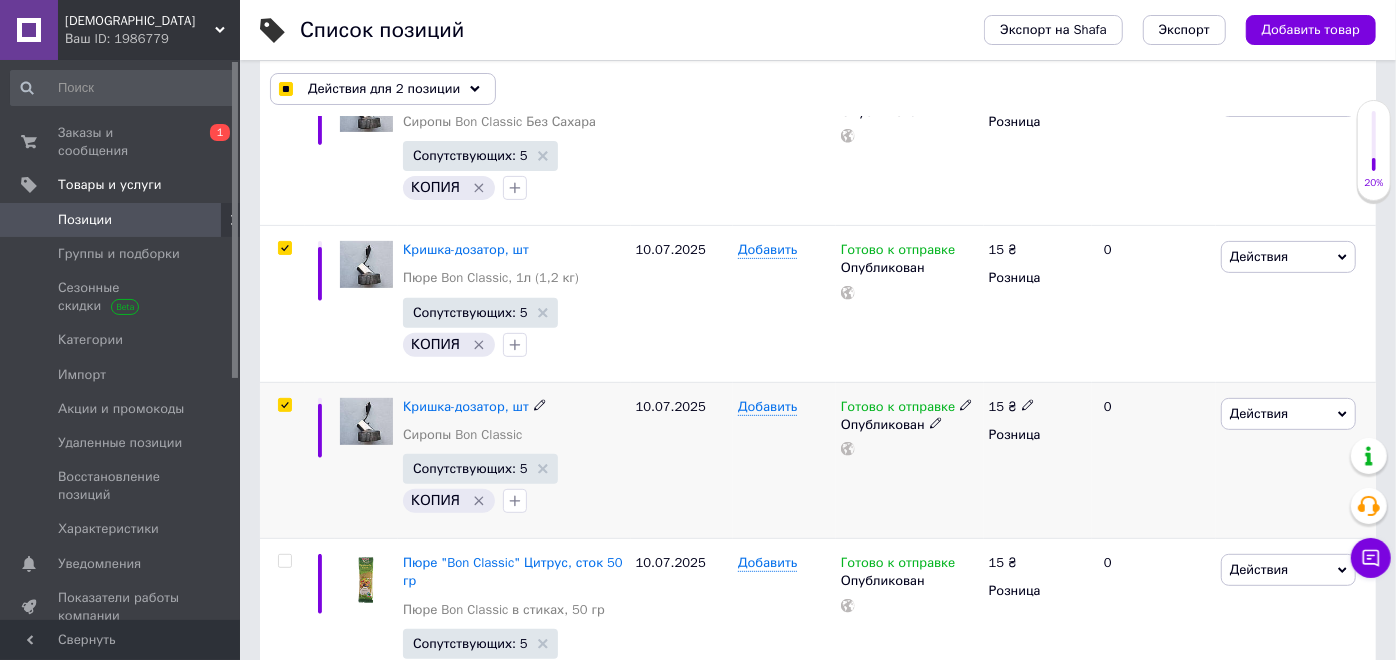 checkbox on "true" 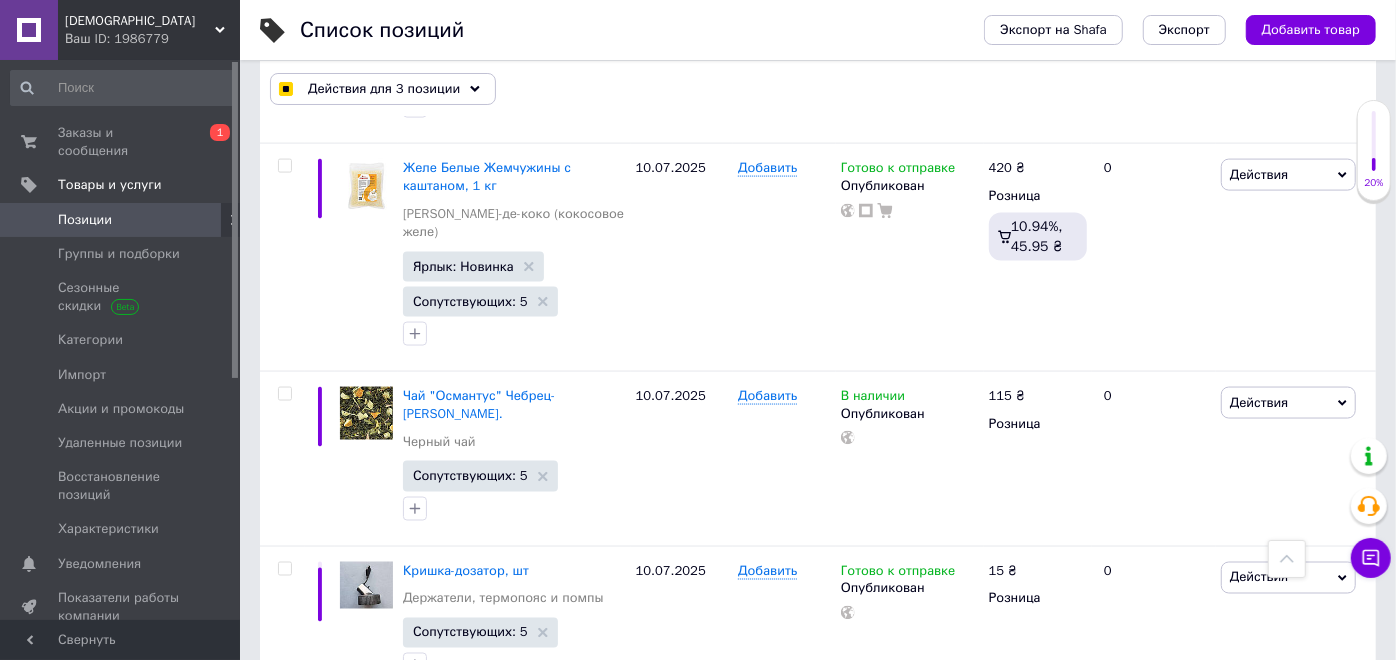 scroll, scrollTop: 2000, scrollLeft: 0, axis: vertical 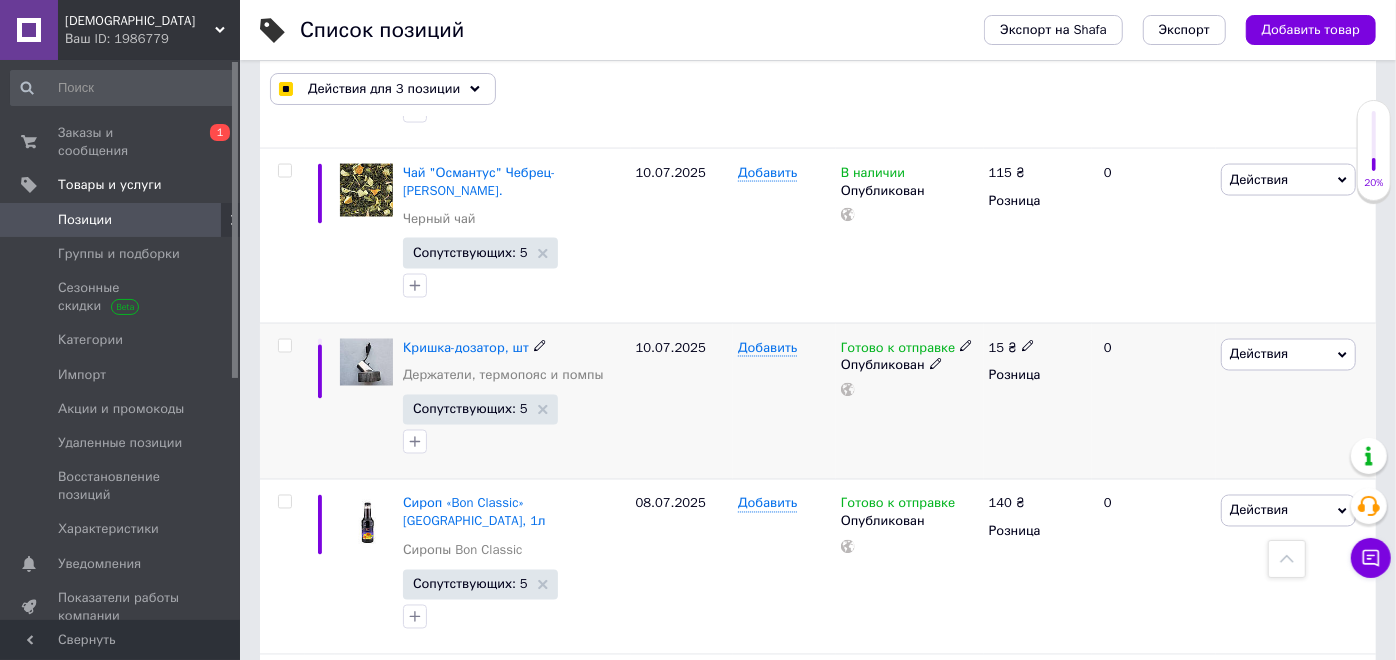 click at bounding box center (284, 346) 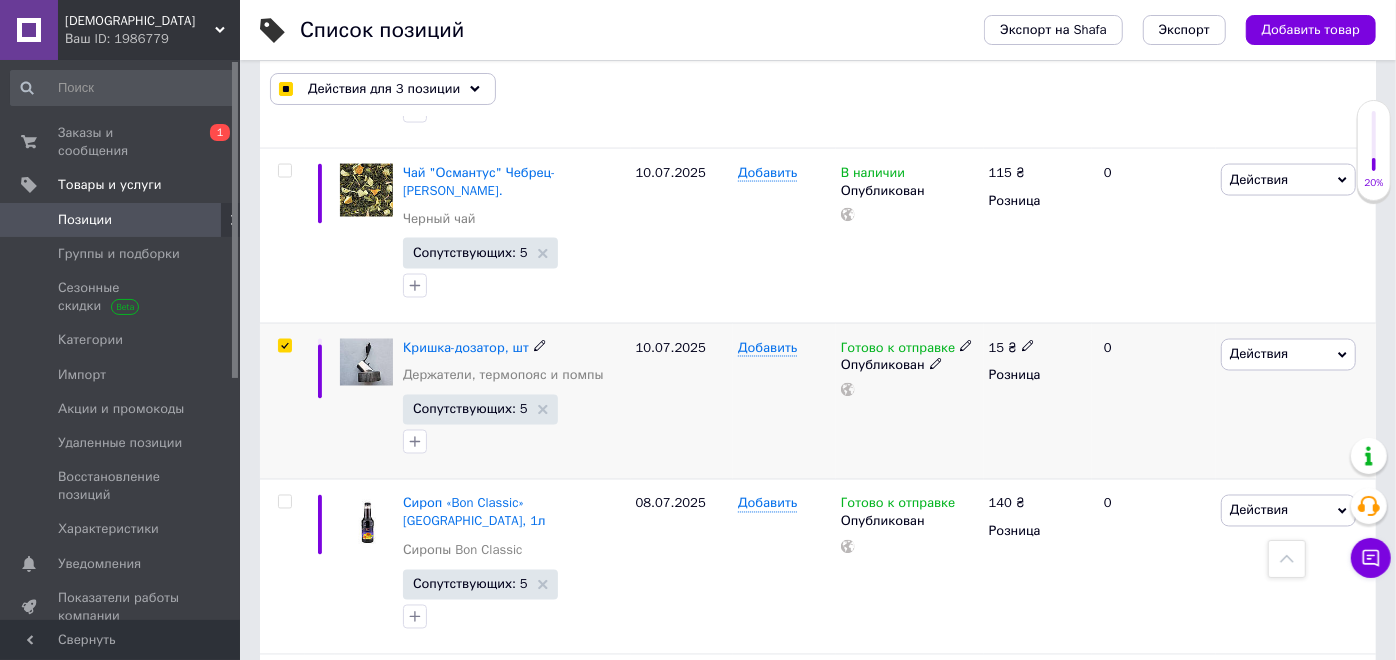 checkbox on "true" 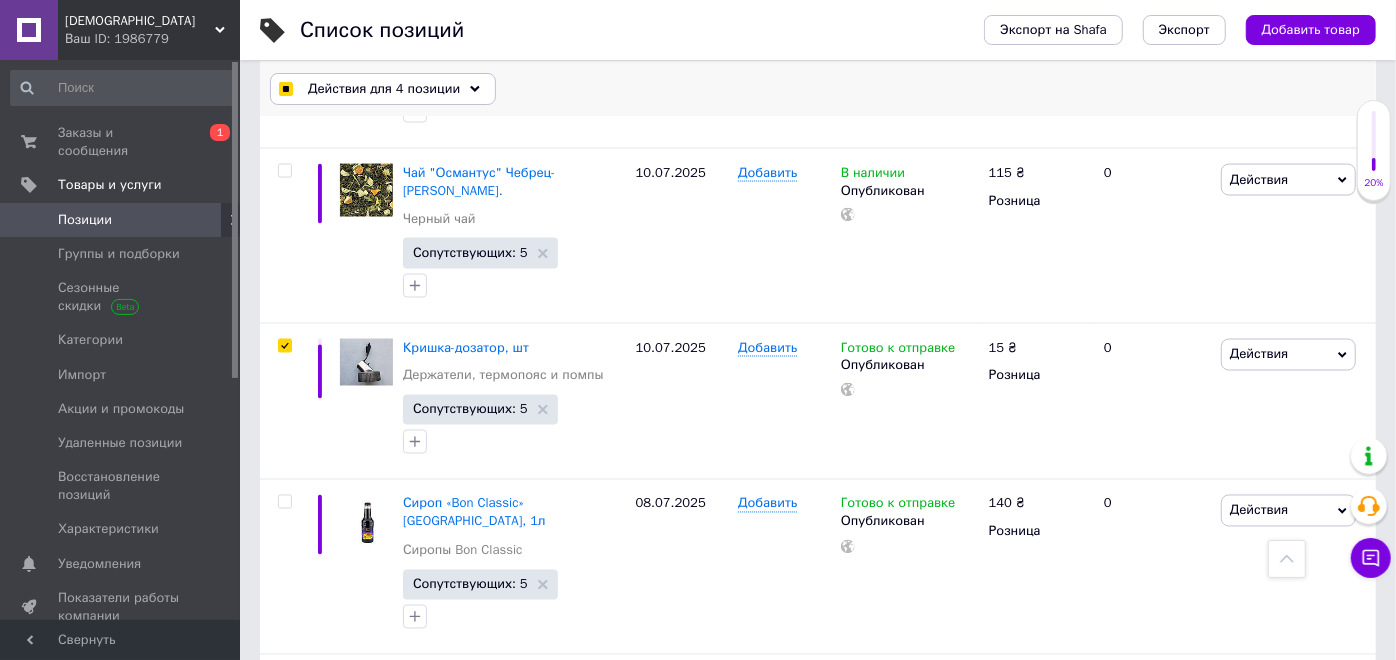 click on "Действия для 4 позиции" at bounding box center [384, 89] 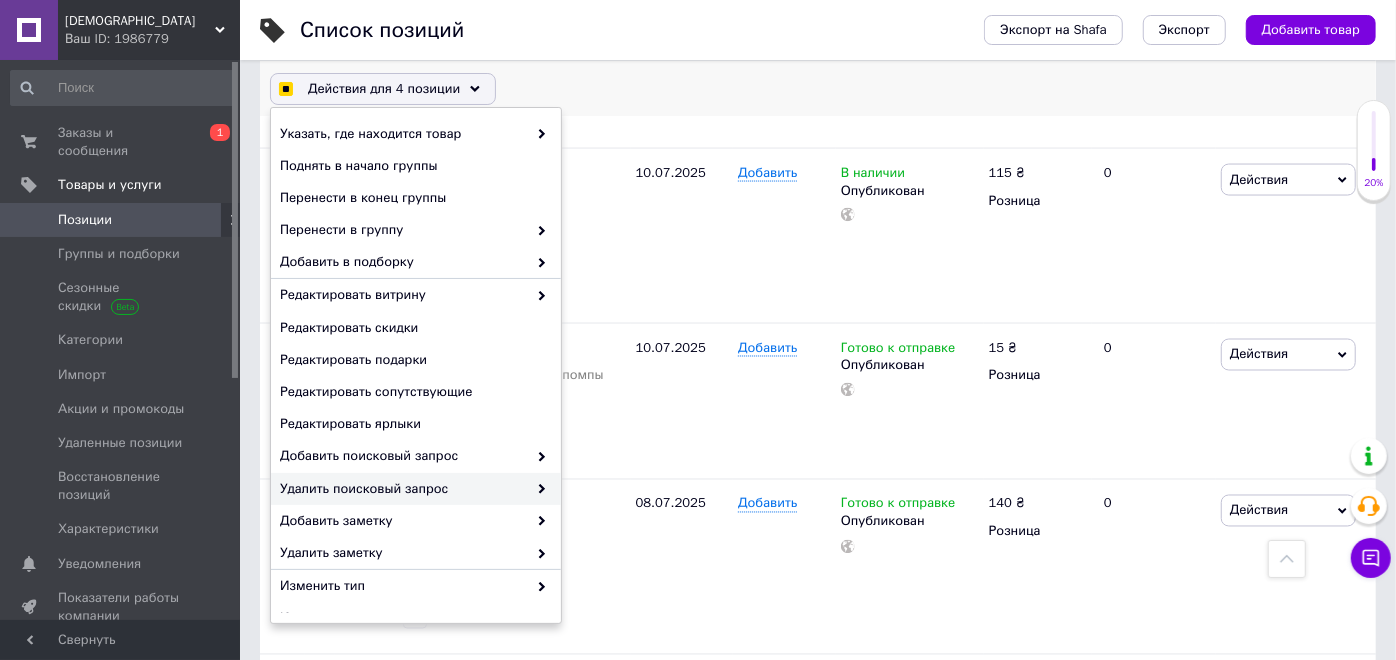 checkbox on "true" 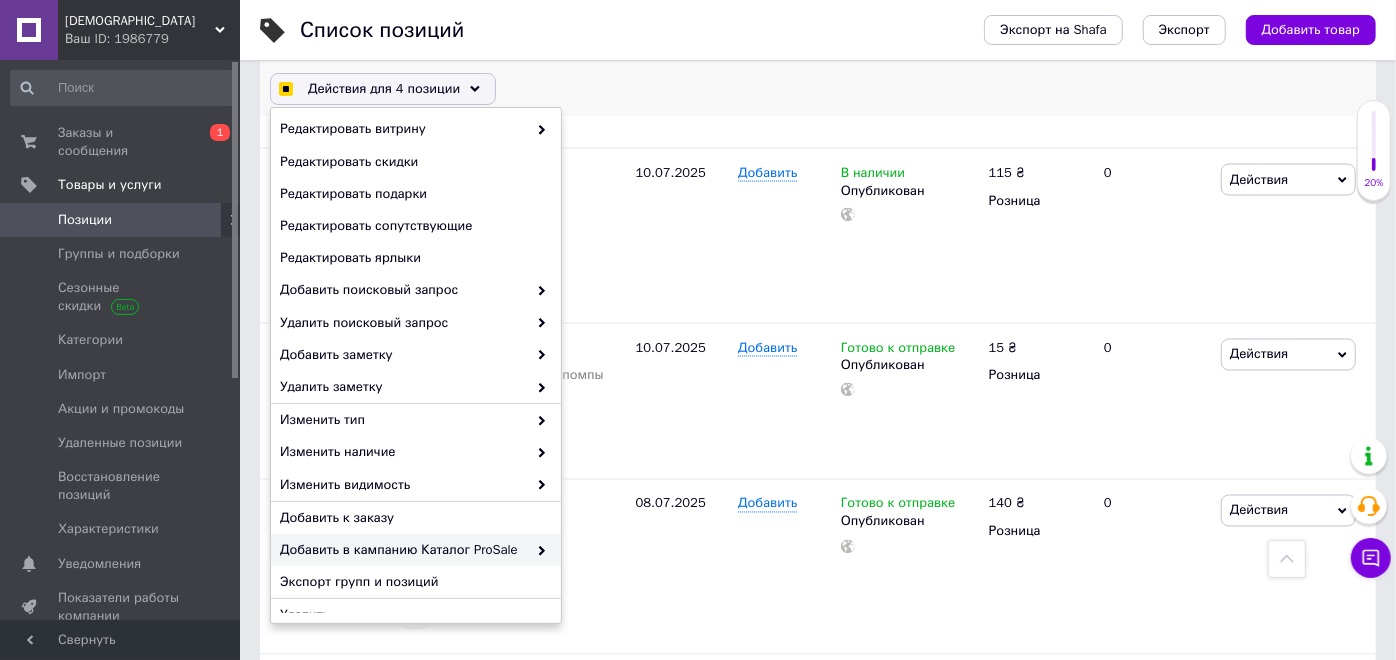 checkbox on "true" 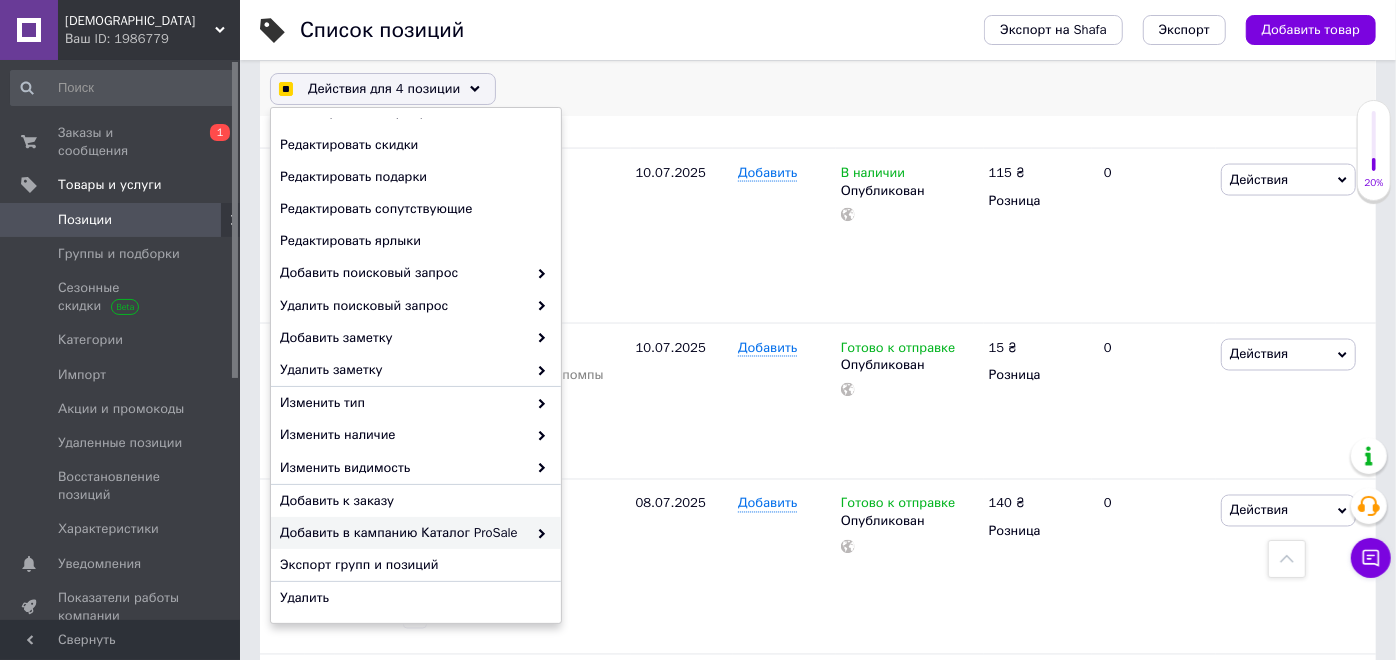 checkbox on "true" 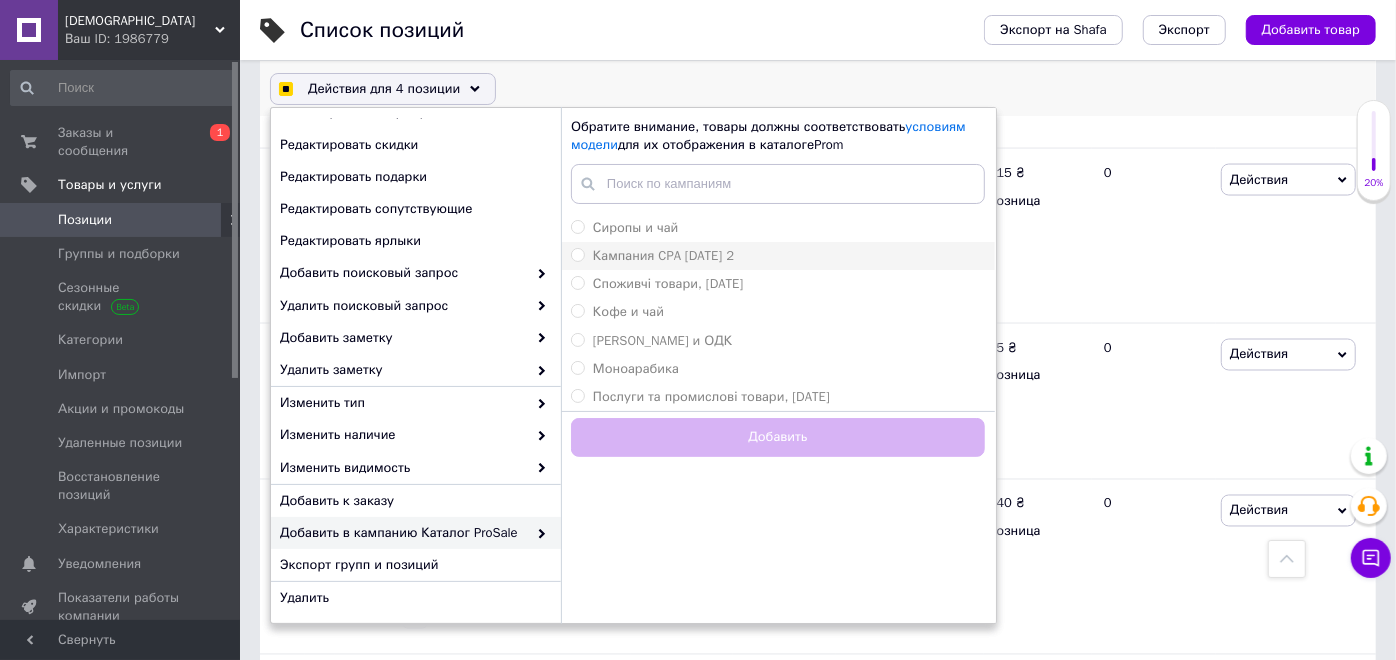 checkbox on "true" 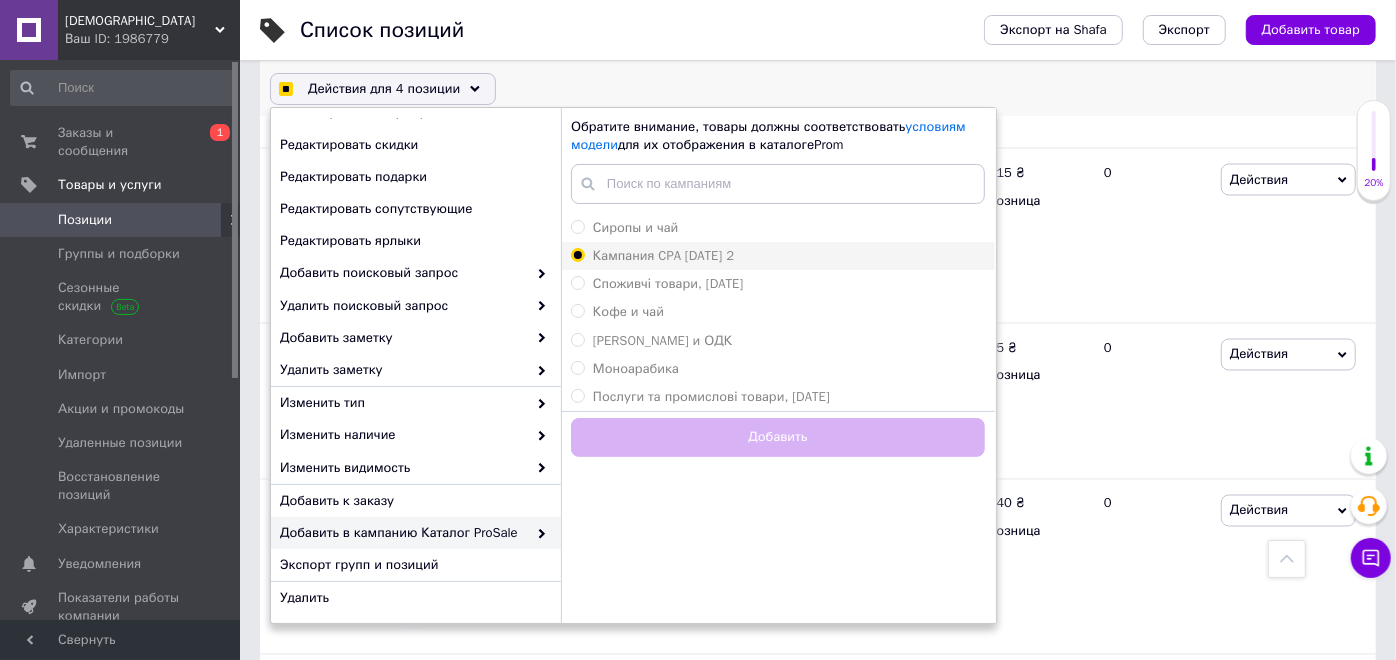 click on "Кампания CPA 18.01.2023 2" at bounding box center (577, 254) 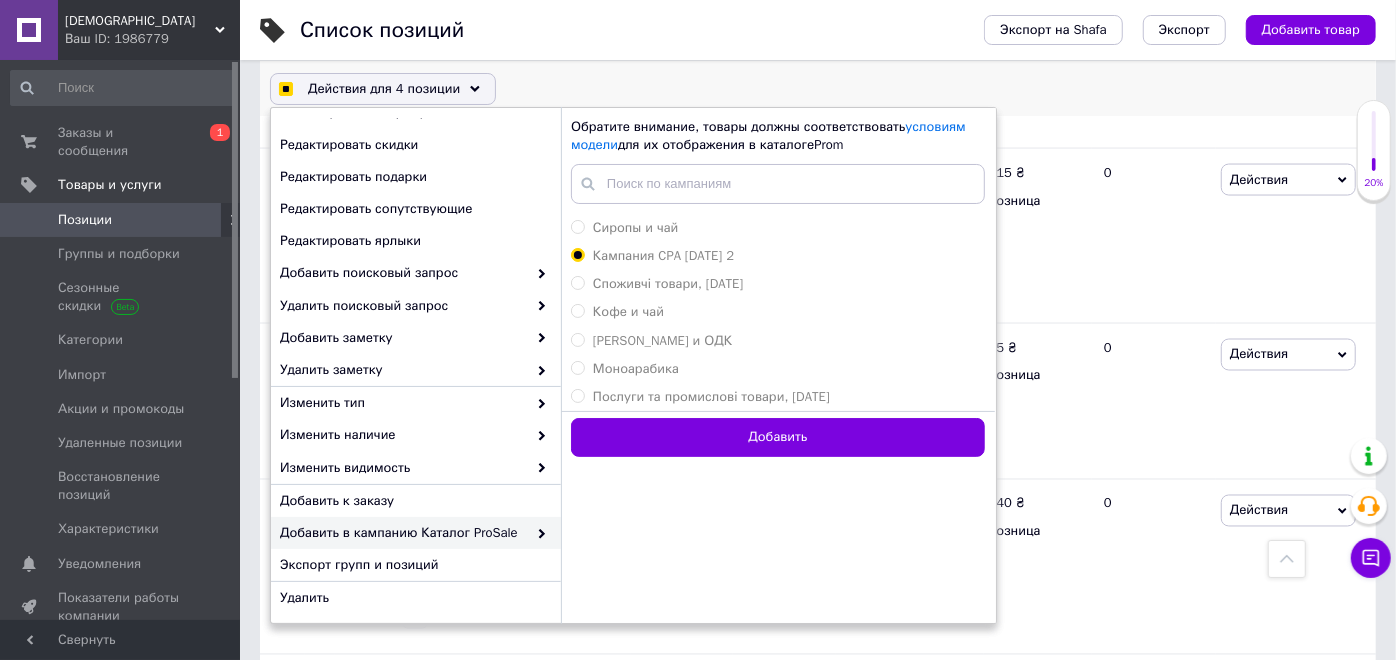 drag, startPoint x: 717, startPoint y: 430, endPoint x: 694, endPoint y: 440, distance: 25.079872 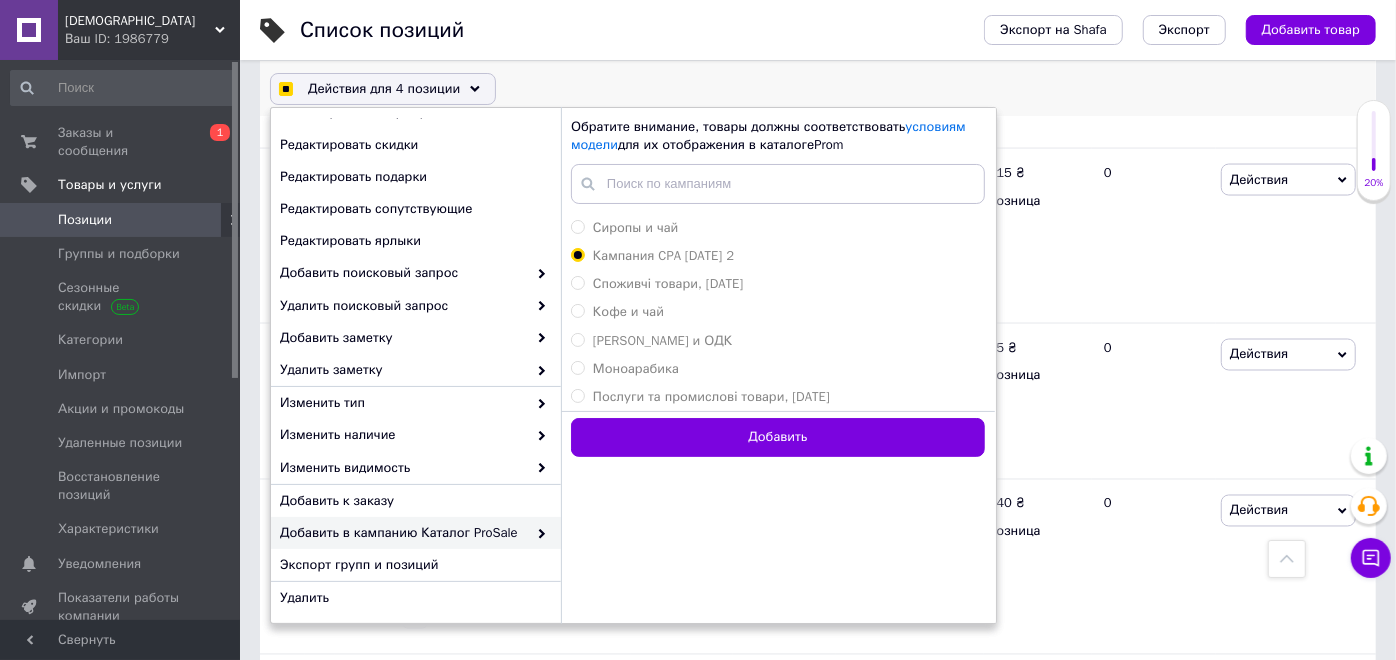 checkbox on "true" 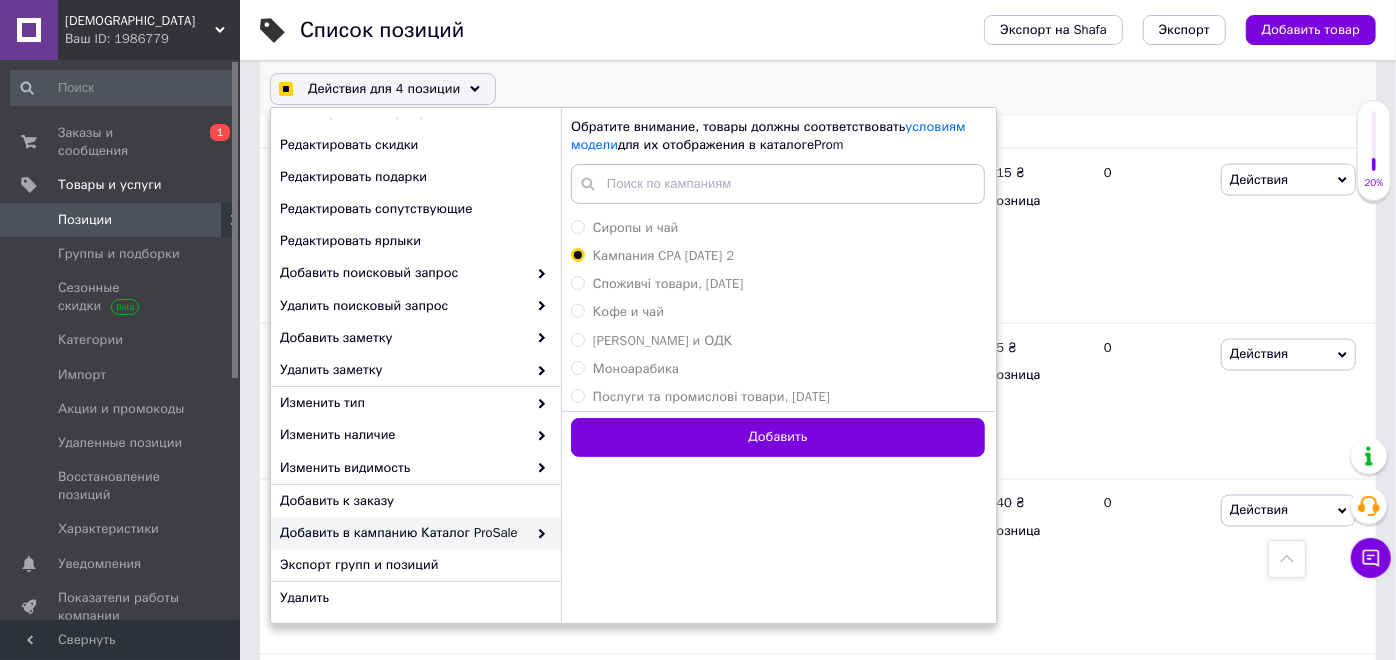 radio on "false" 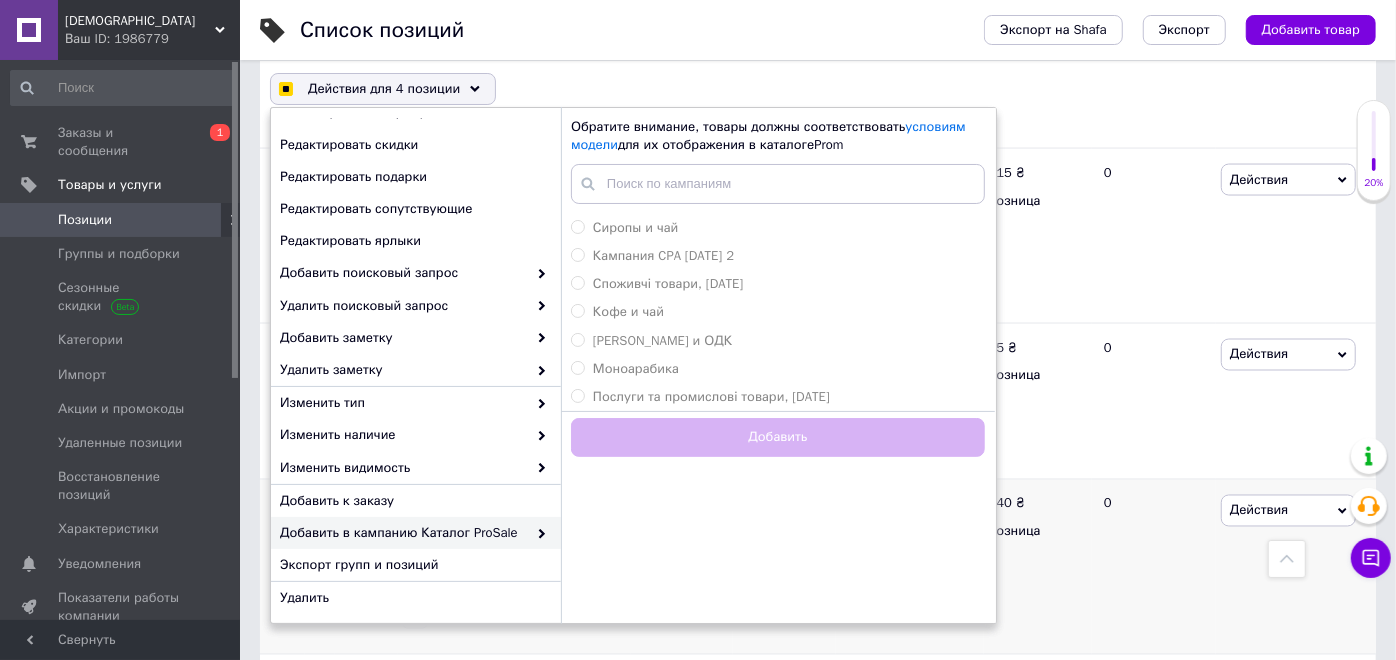 checkbox on "false" 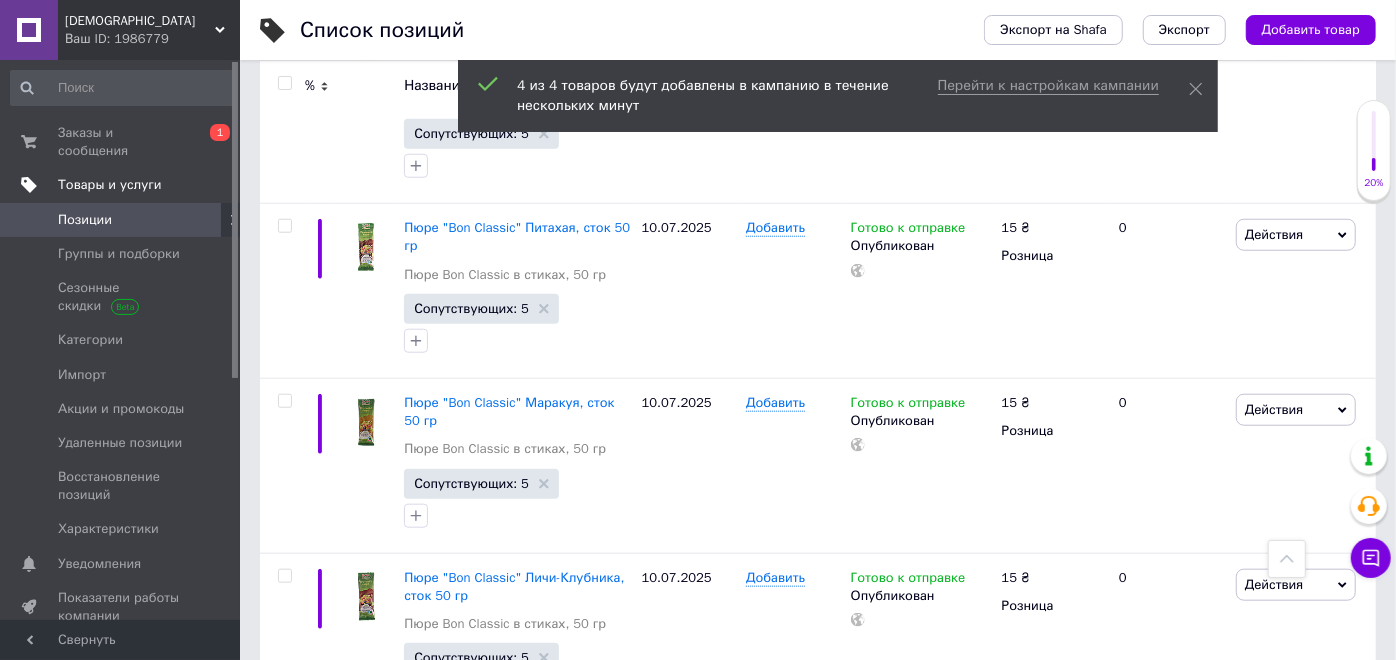 scroll, scrollTop: 760, scrollLeft: 0, axis: vertical 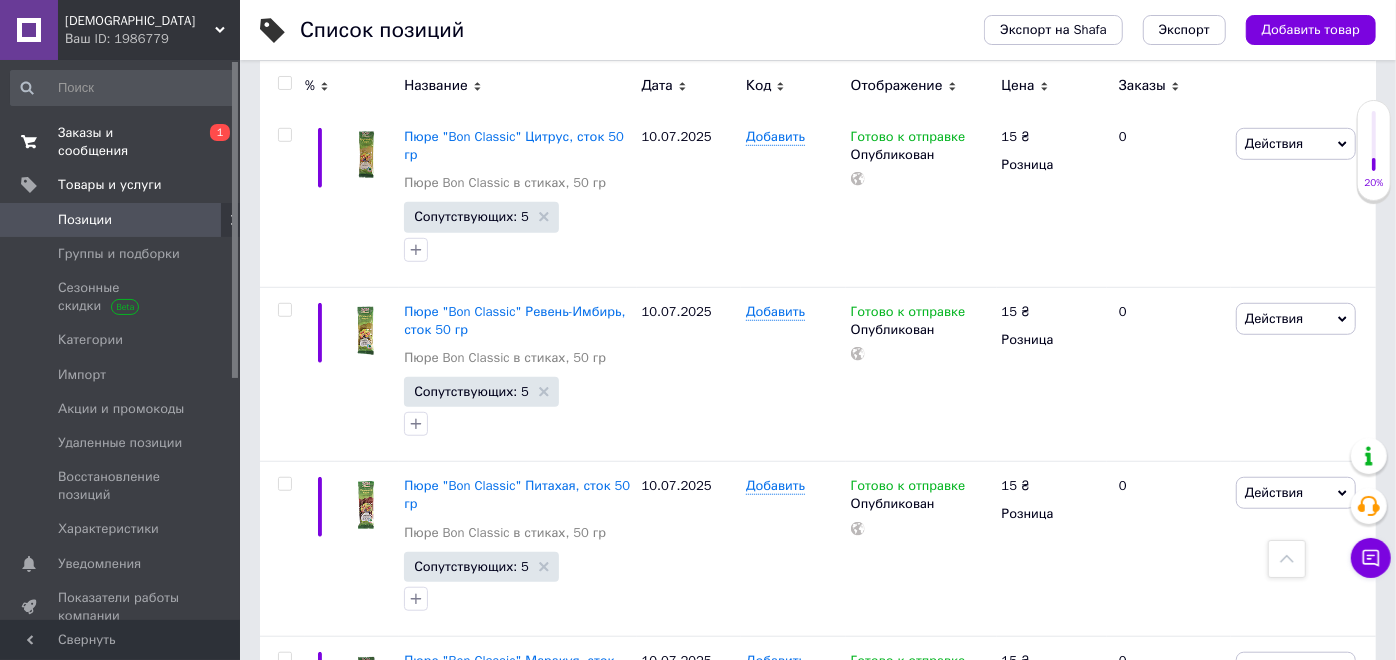 drag, startPoint x: 114, startPoint y: 145, endPoint x: 152, endPoint y: 148, distance: 38.118237 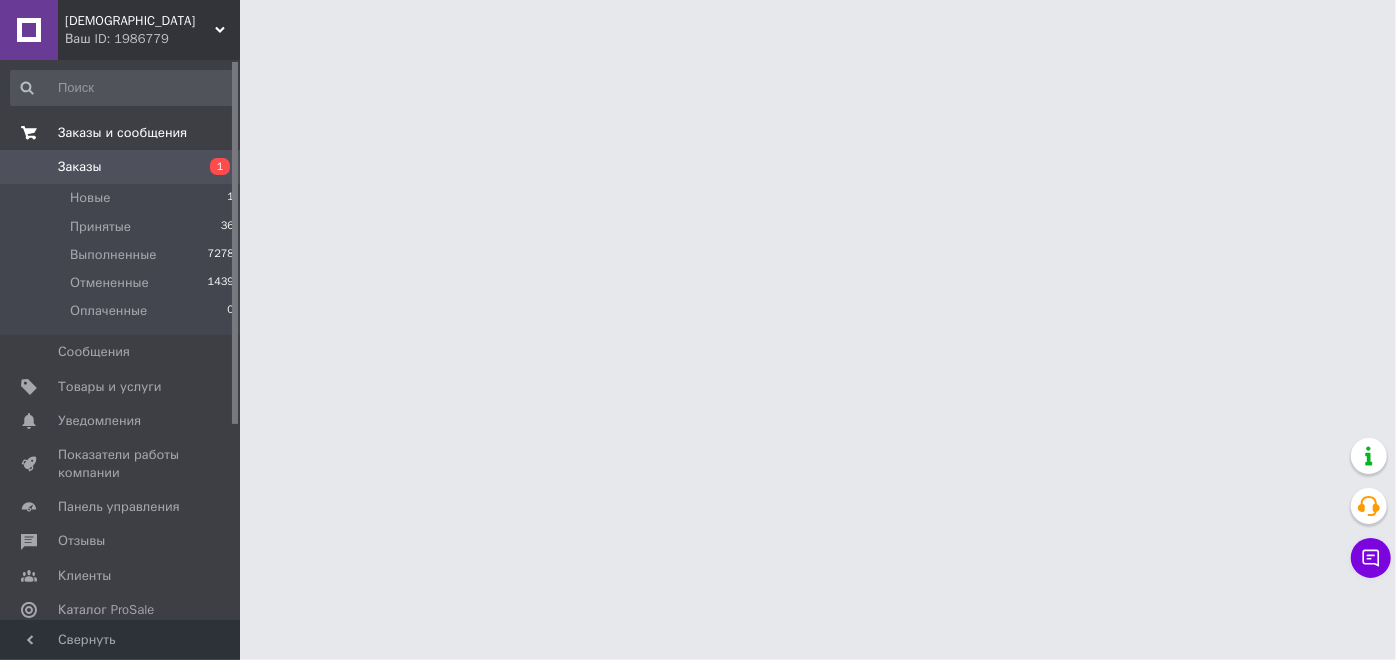scroll, scrollTop: 0, scrollLeft: 0, axis: both 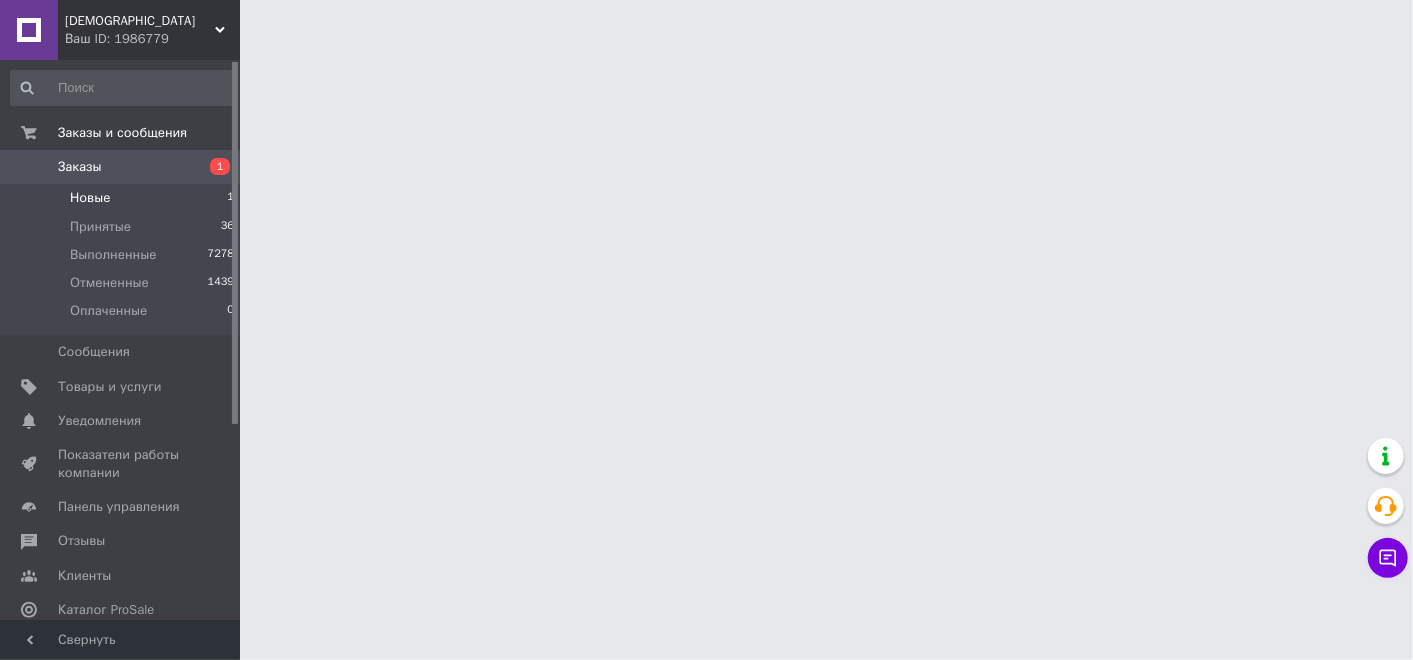 click on "Новые" at bounding box center (90, 198) 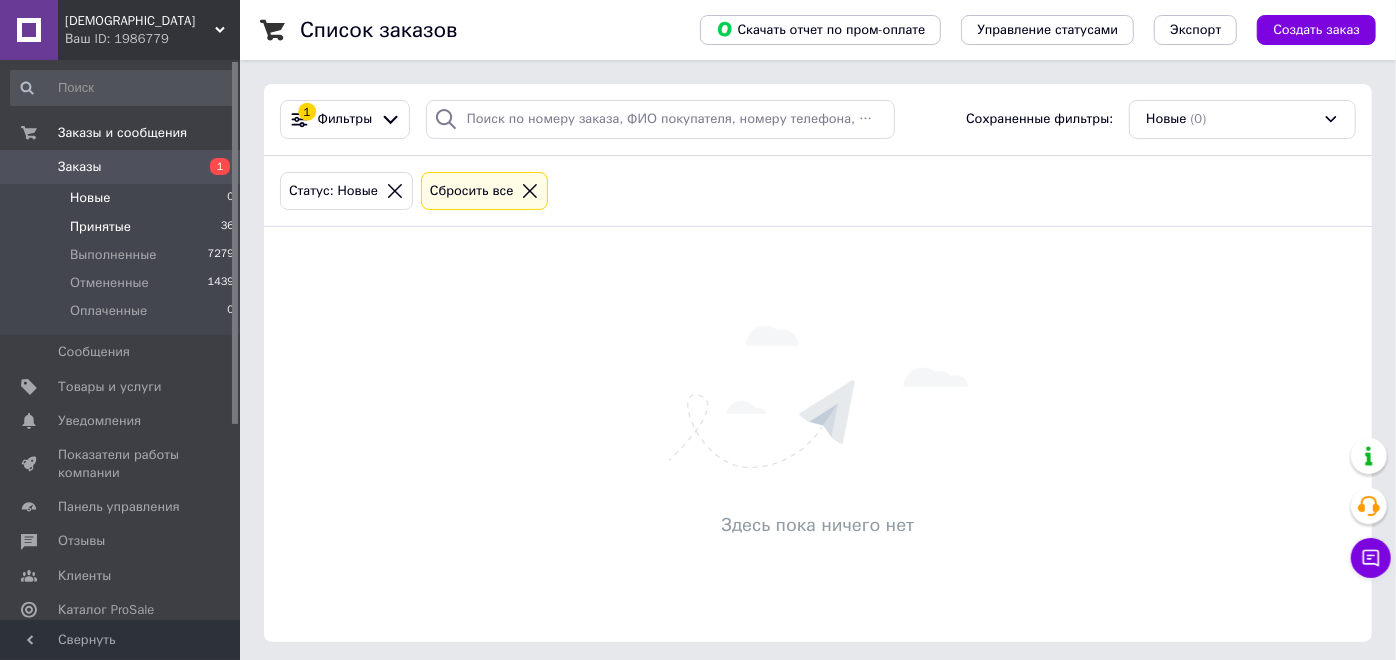 click on "Принятые 36" at bounding box center (123, 227) 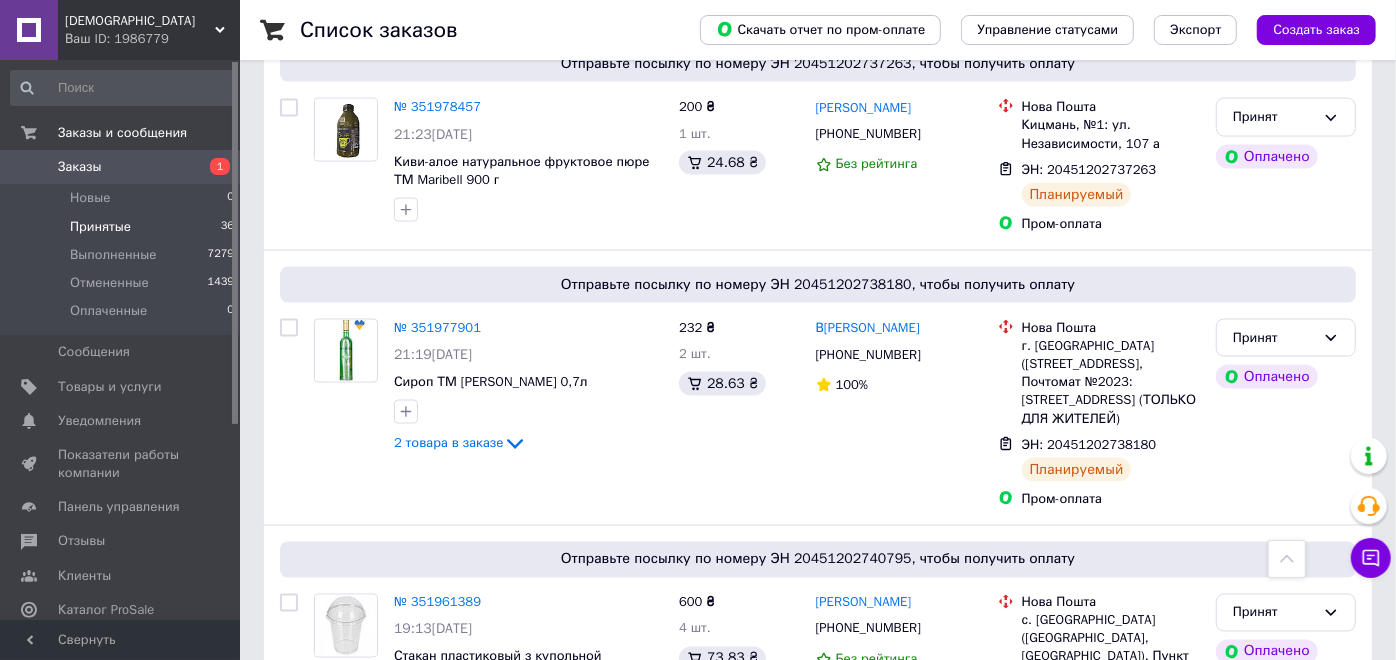 scroll, scrollTop: 2333, scrollLeft: 0, axis: vertical 